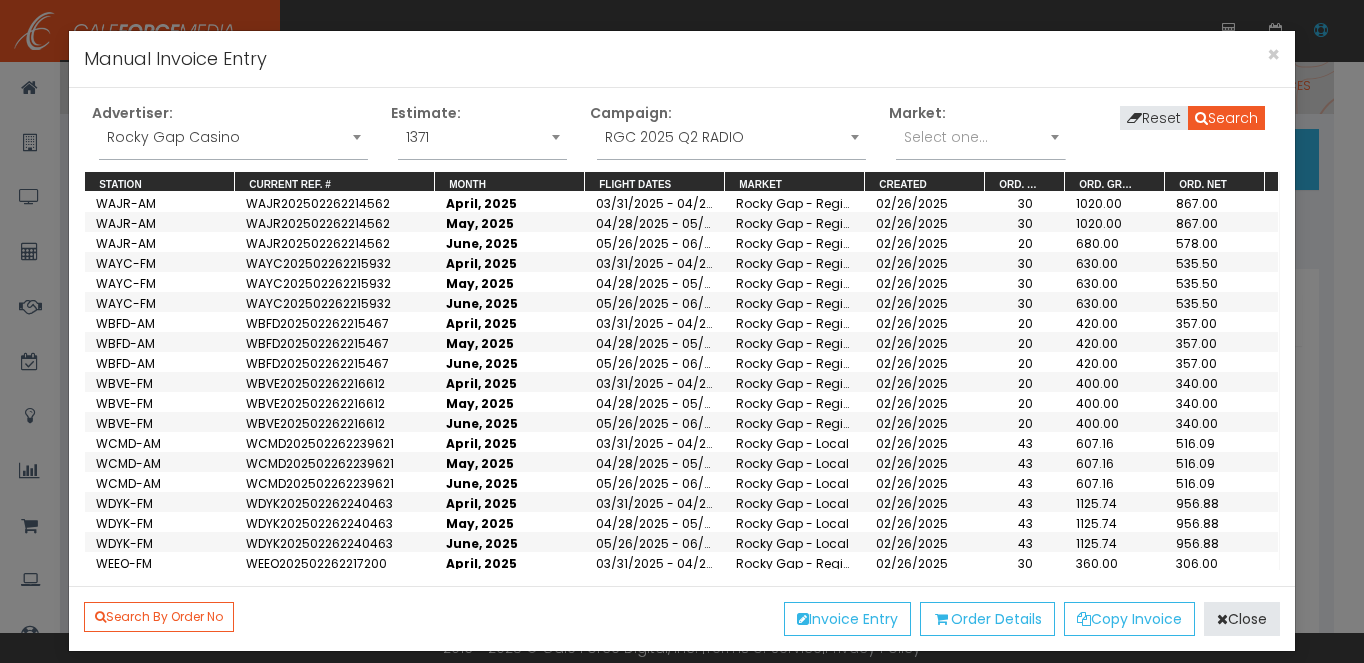scroll, scrollTop: 180, scrollLeft: 0, axis: vertical 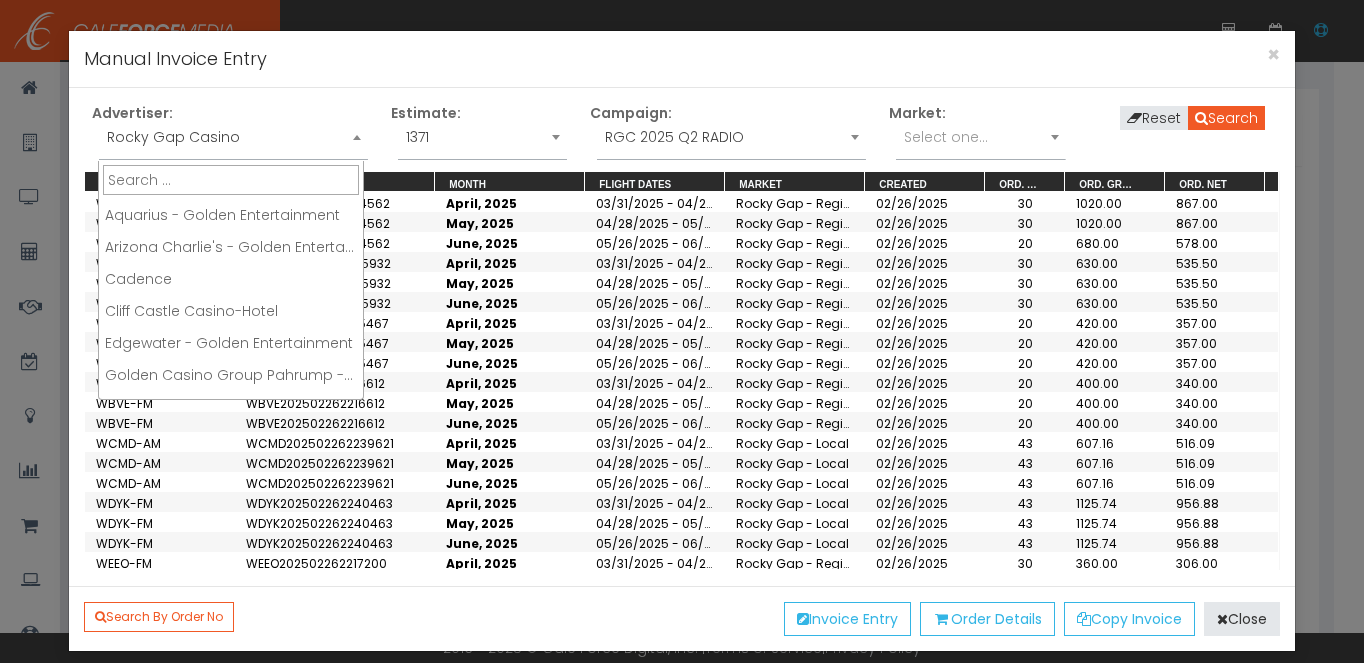 click on "Rocky Gap Casino" at bounding box center [233, 137] 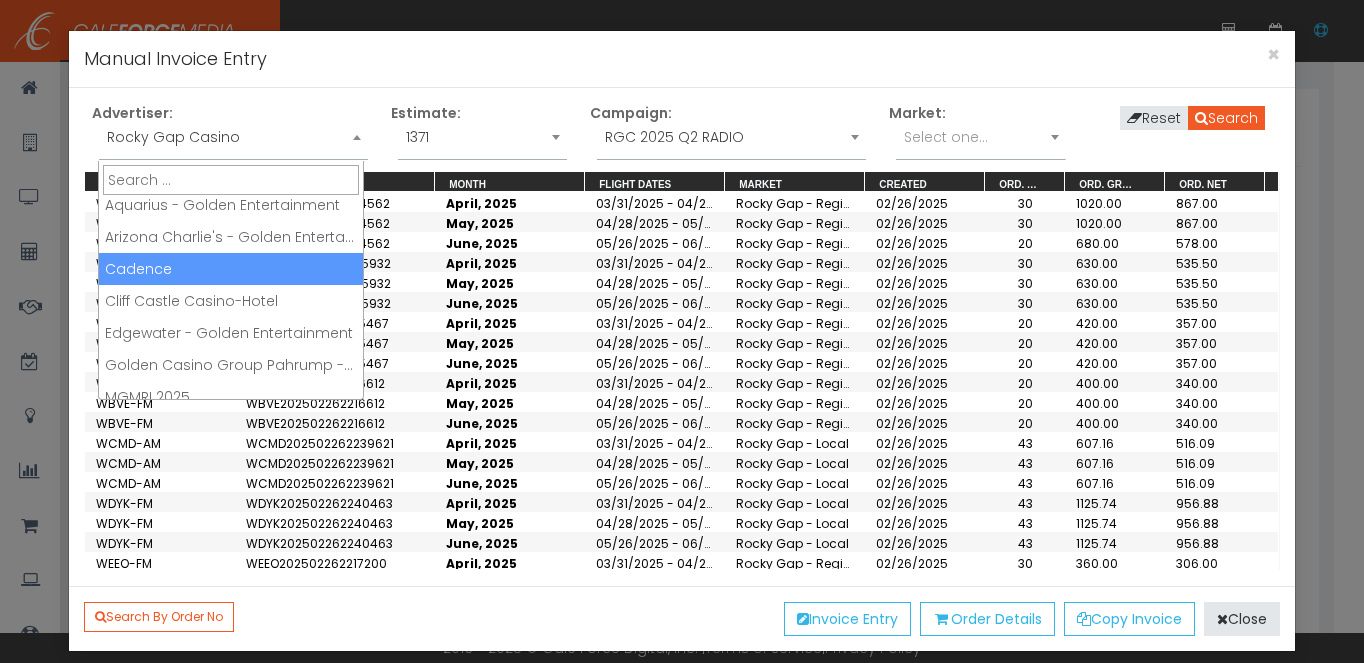 scroll, scrollTop: 0, scrollLeft: 0, axis: both 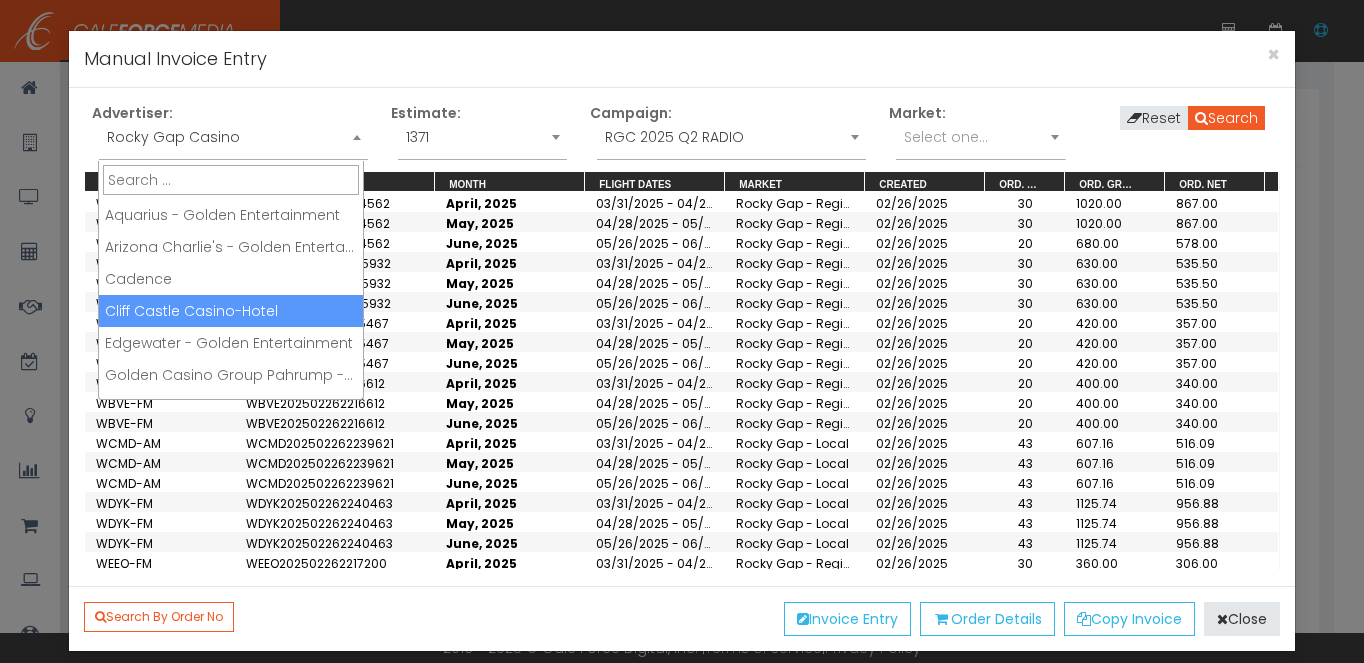 drag, startPoint x: 216, startPoint y: 306, endPoint x: 359, endPoint y: 286, distance: 144.39183 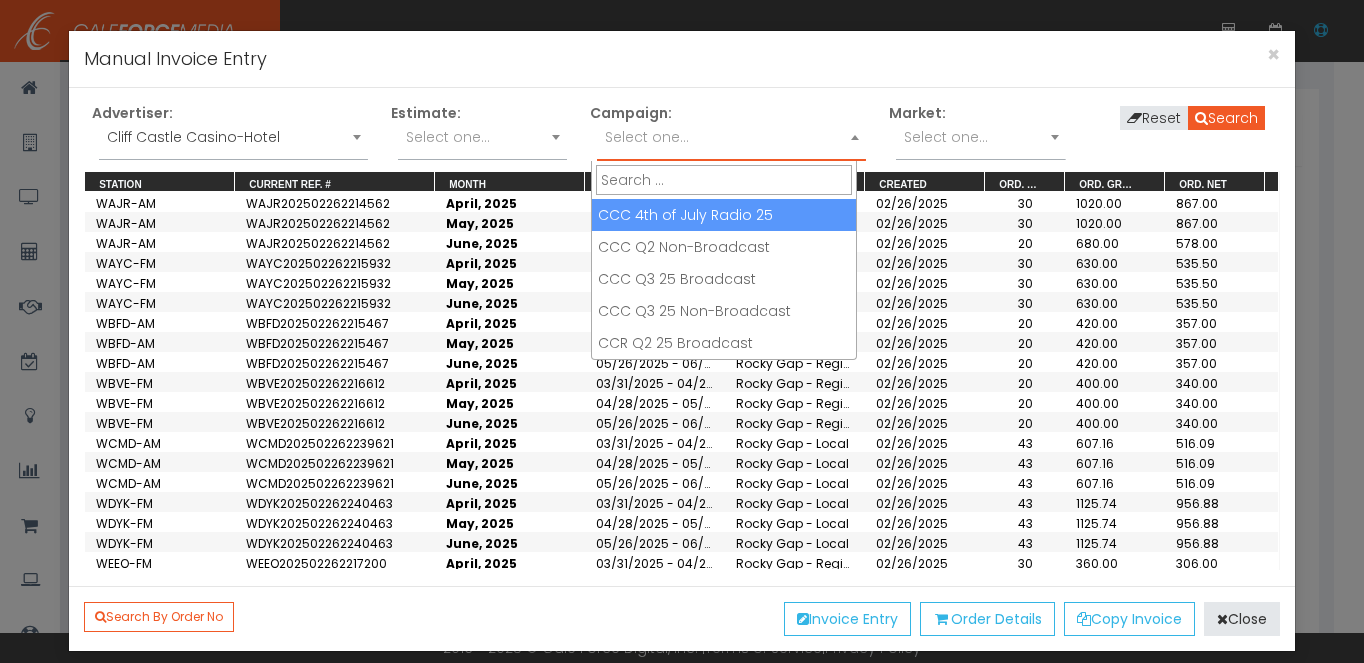 click on "Select one..." at bounding box center [647, 137] 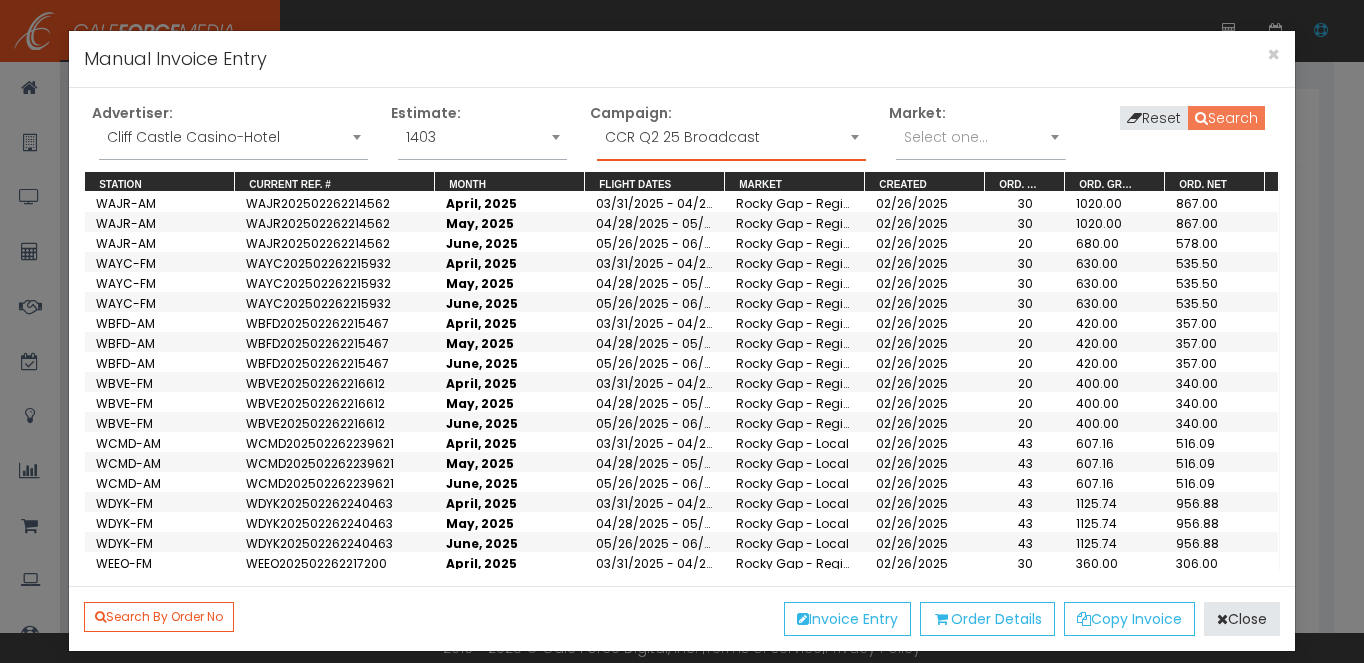 click on "Search" at bounding box center (1226, 118) 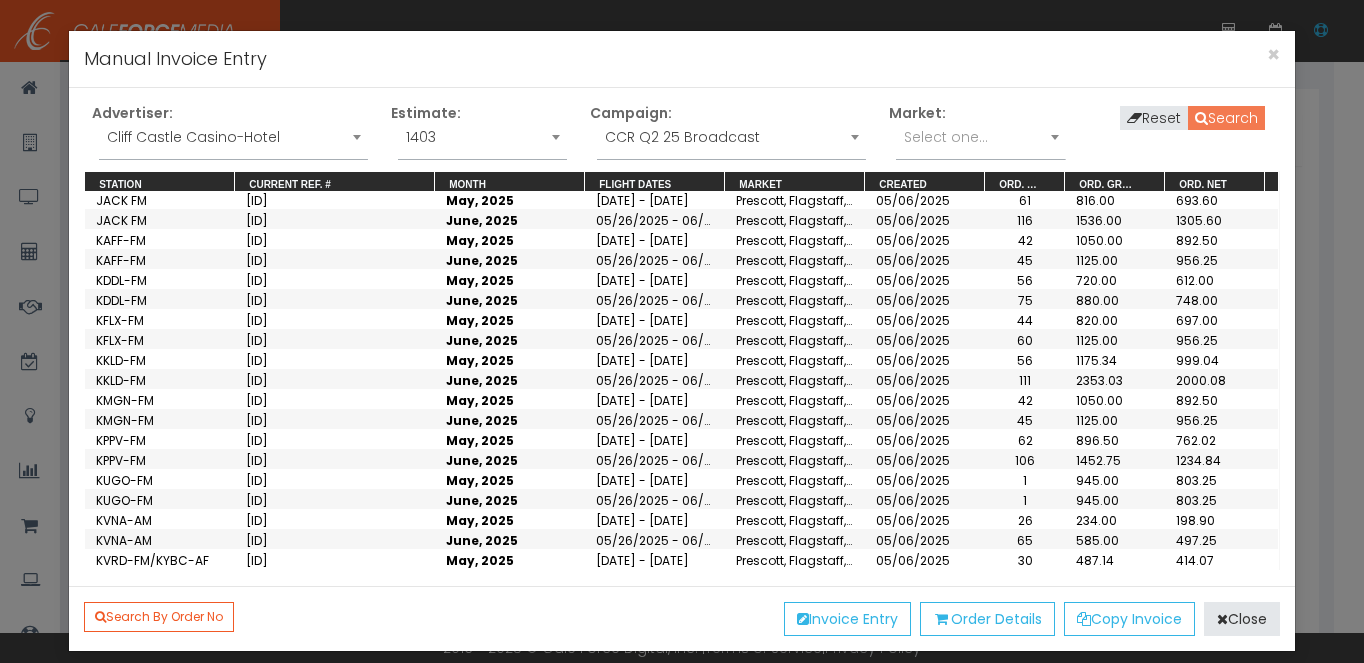scroll, scrollTop: 8, scrollLeft: 0, axis: vertical 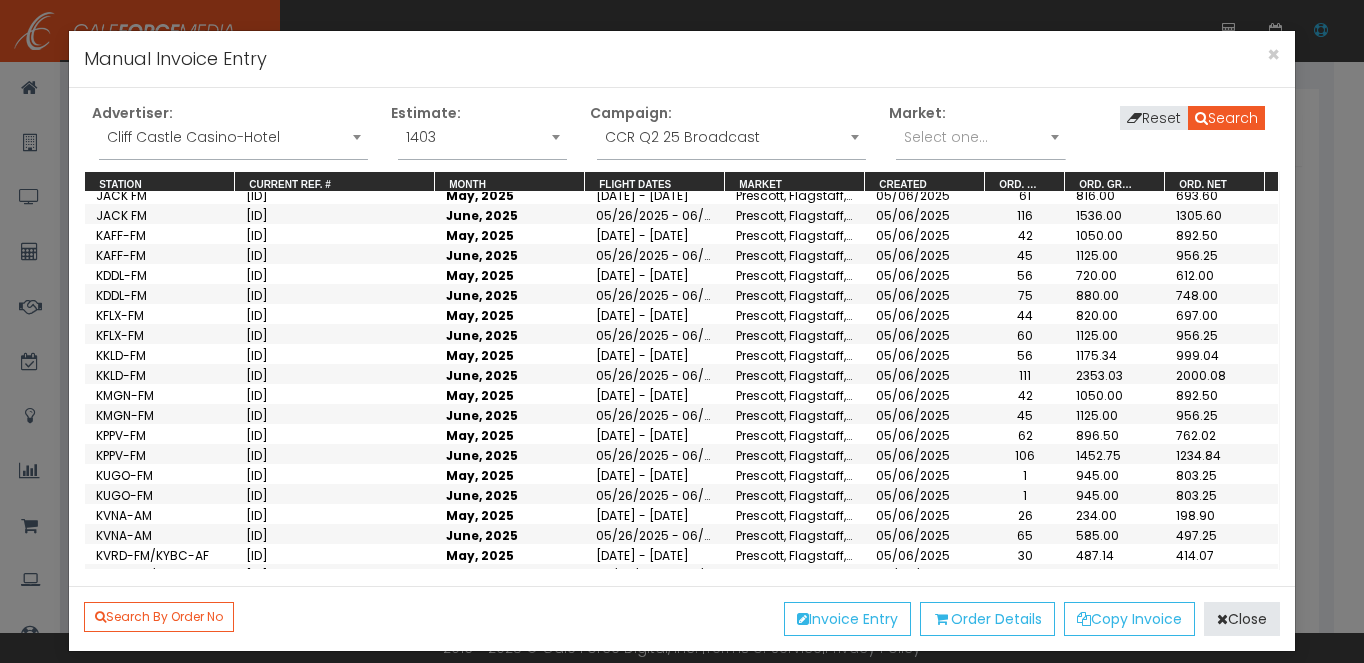click on "June, 2025" at bounding box center (510, 214) 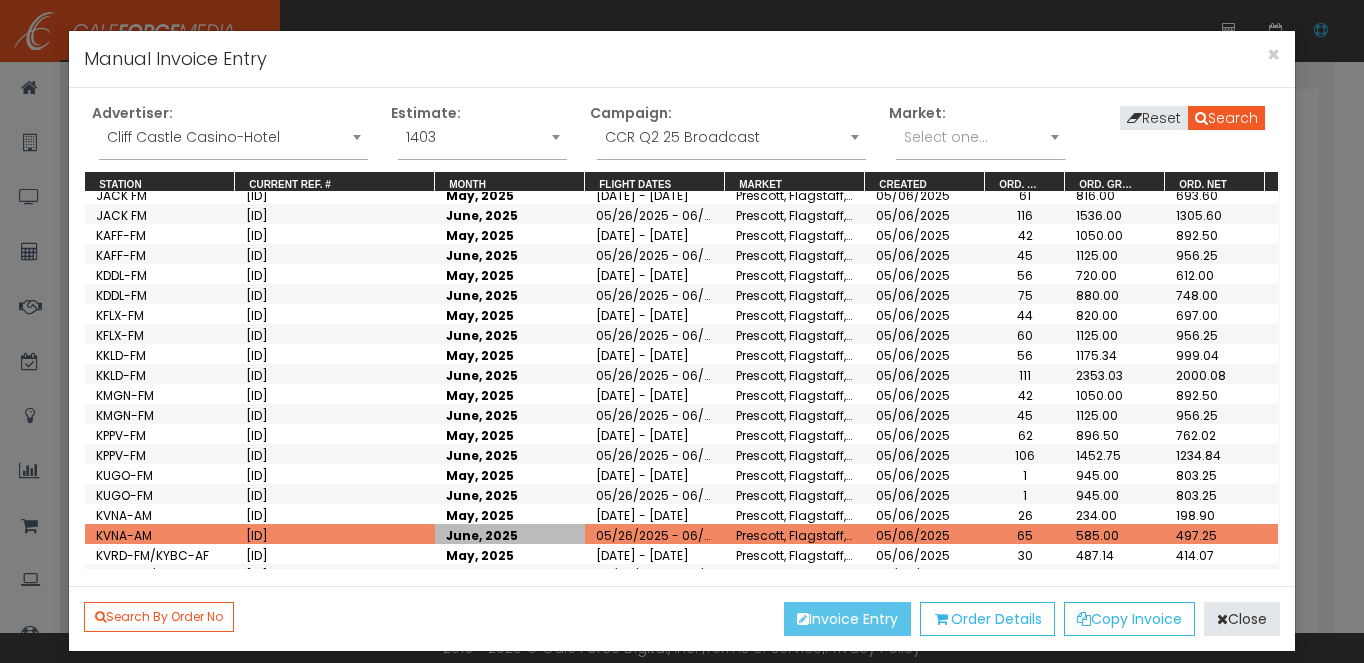 click on "Invoice Entry" at bounding box center (847, 619) 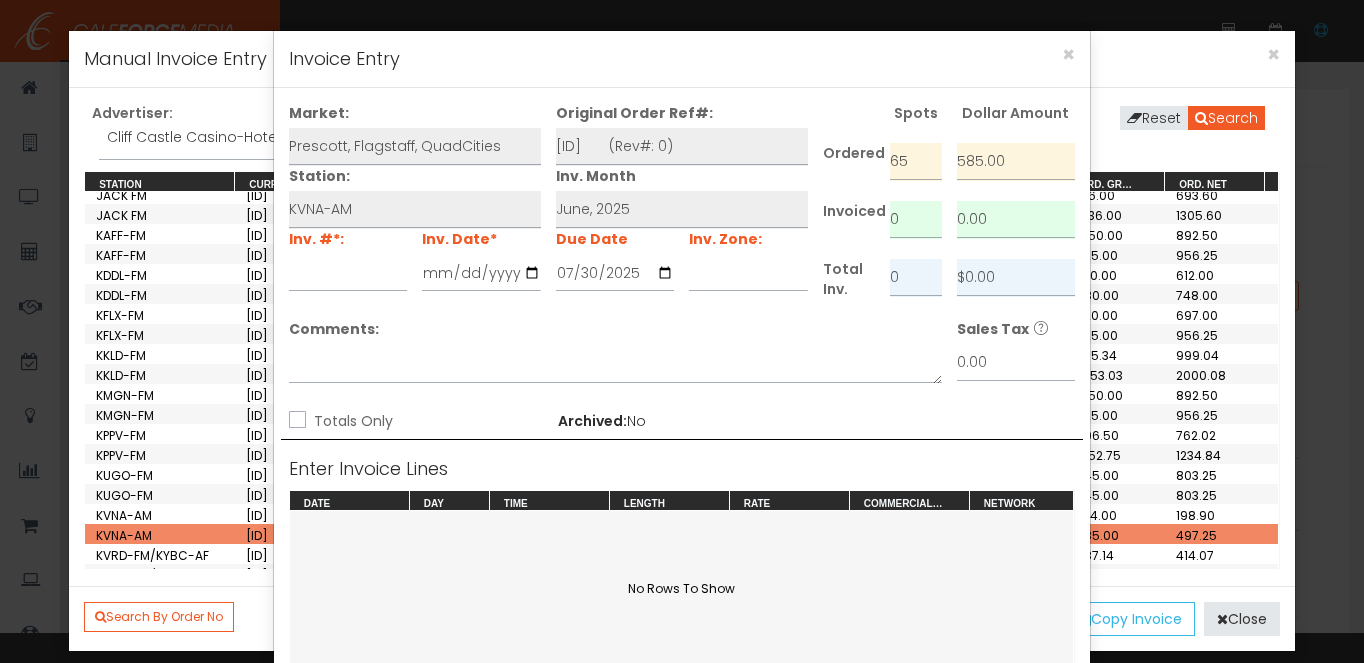 scroll, scrollTop: 0, scrollLeft: 0, axis: both 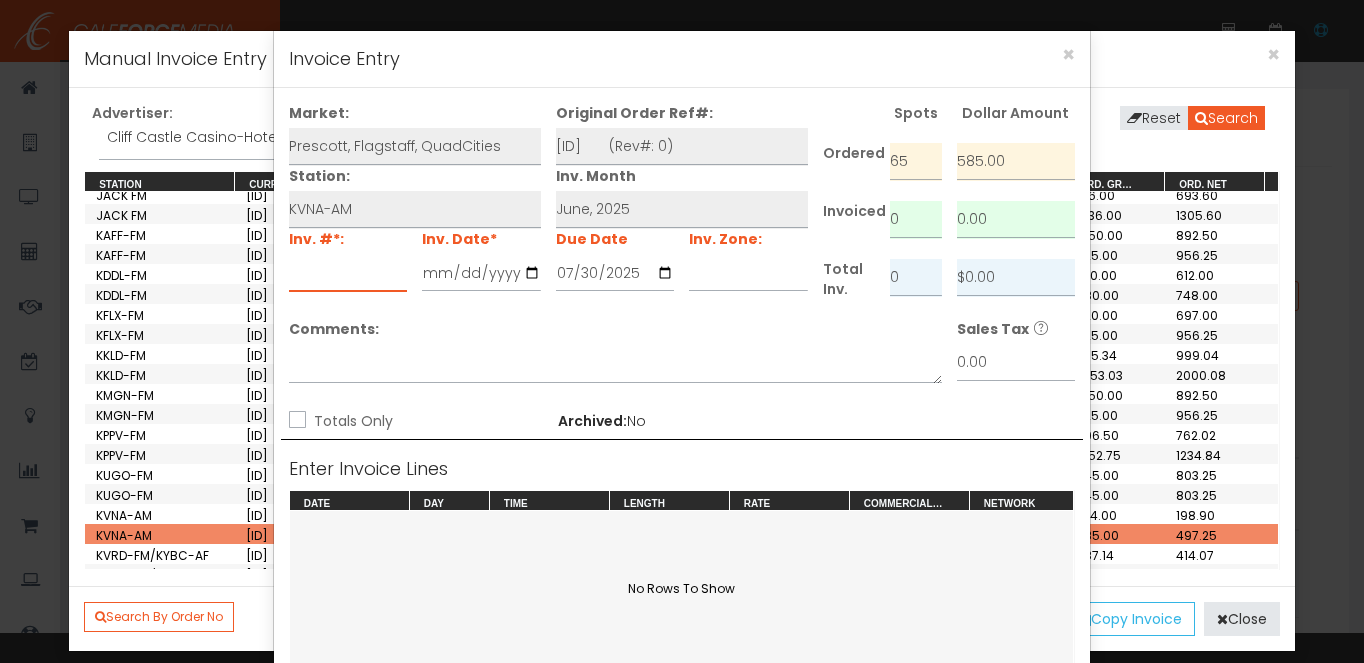 click at bounding box center (348, 273) 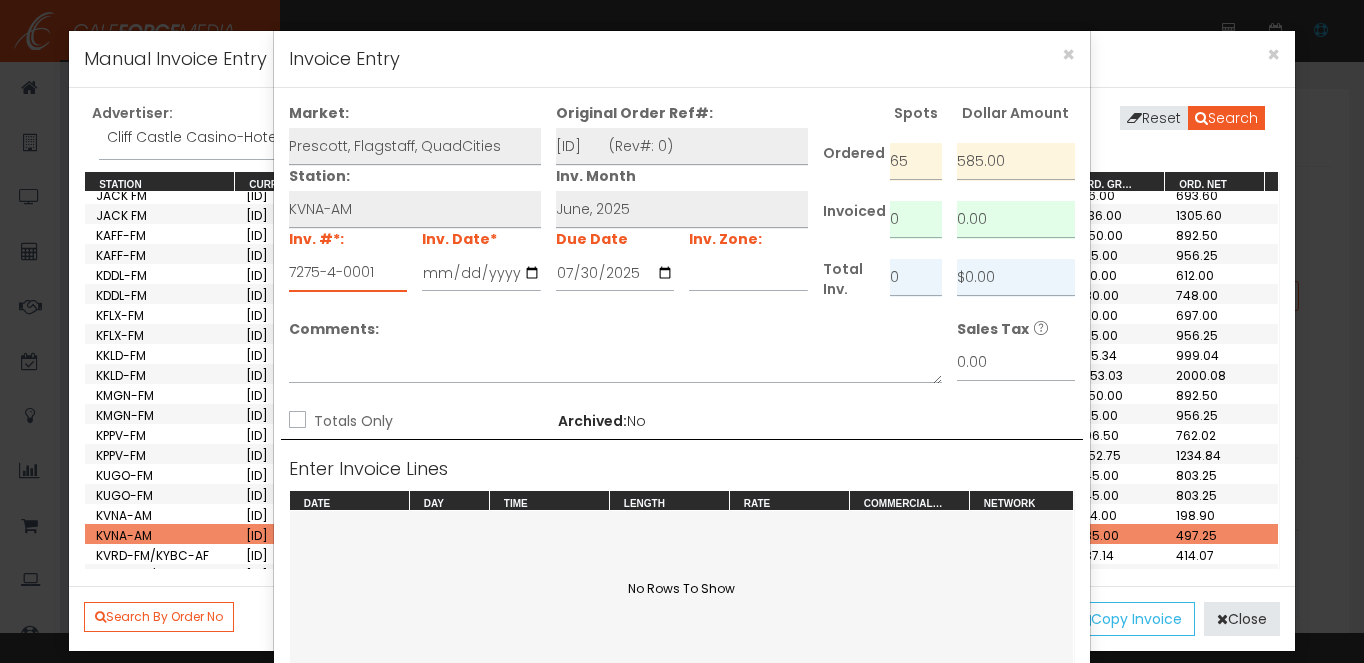 type on "7275-4-0001" 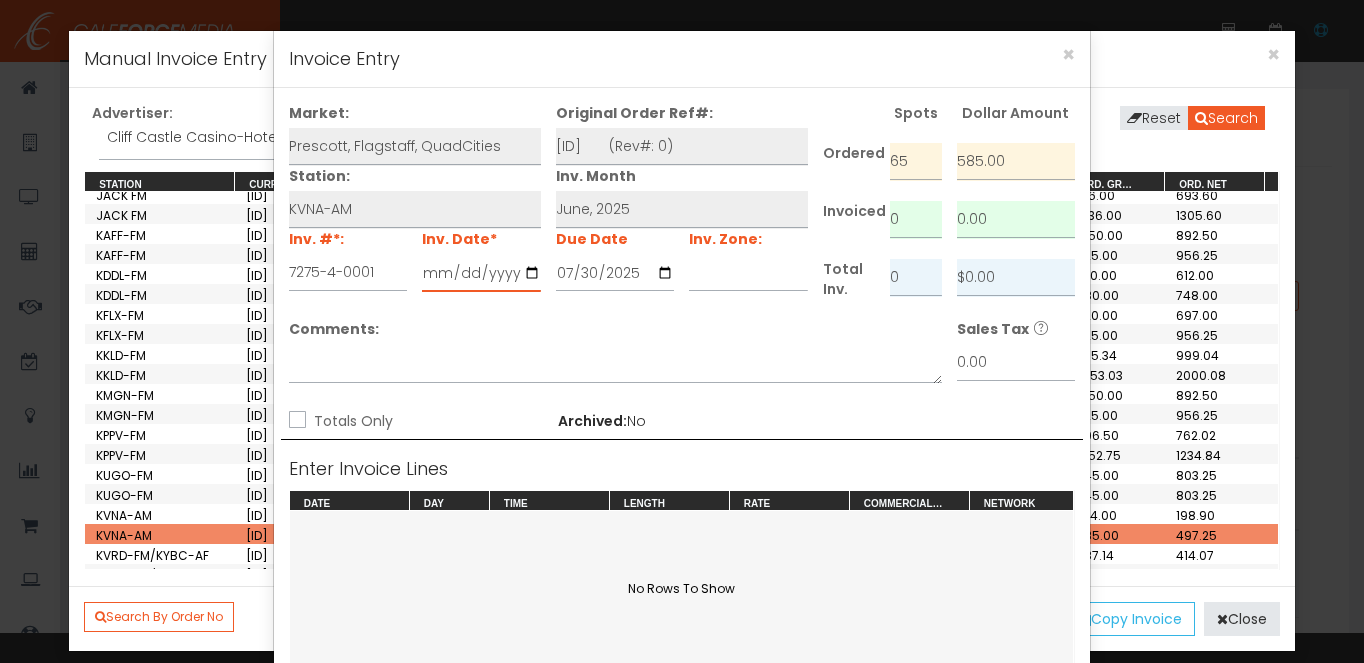 click at bounding box center (481, 273) 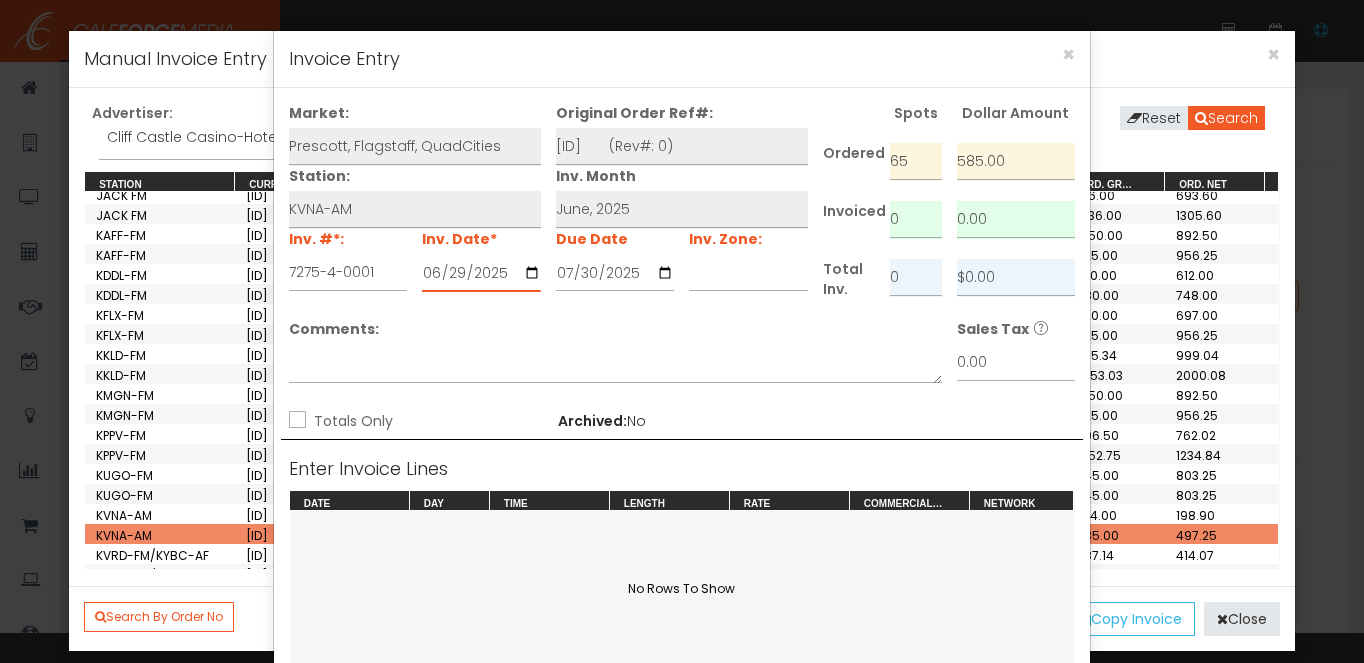 type on "2025-06-29" 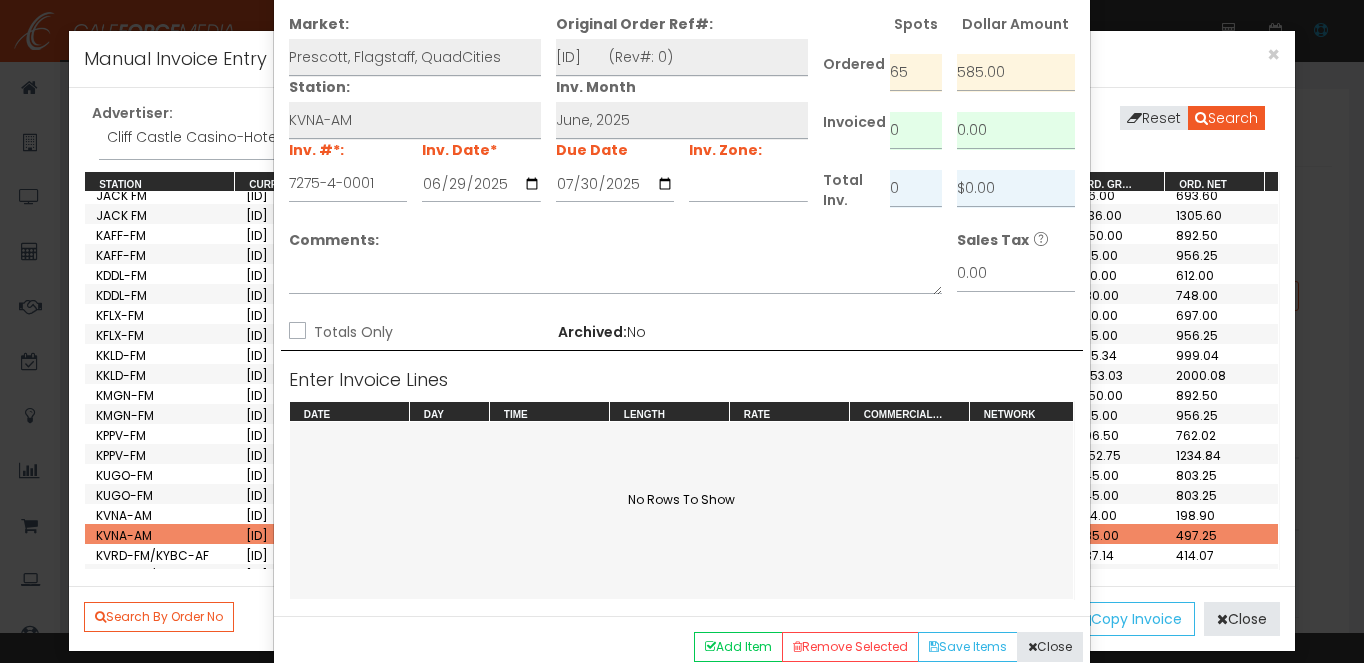 click on "Totals Only" at bounding box center [351, 332] 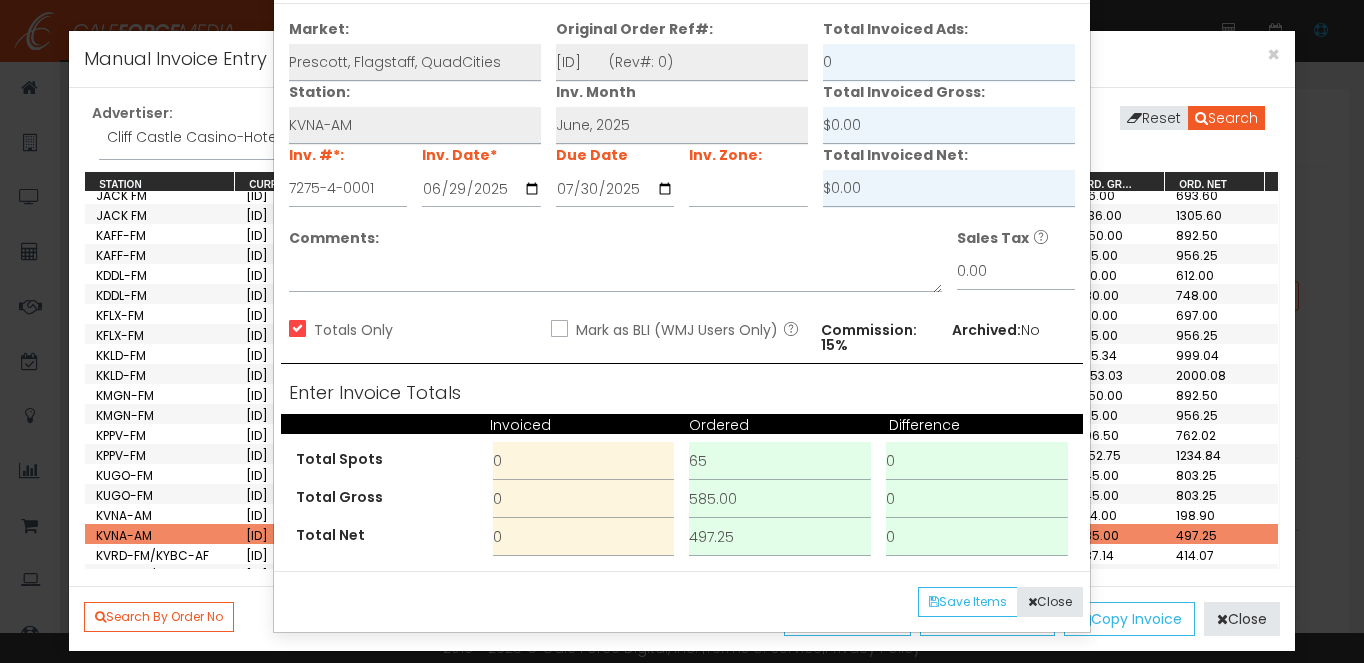 scroll, scrollTop: 84, scrollLeft: 0, axis: vertical 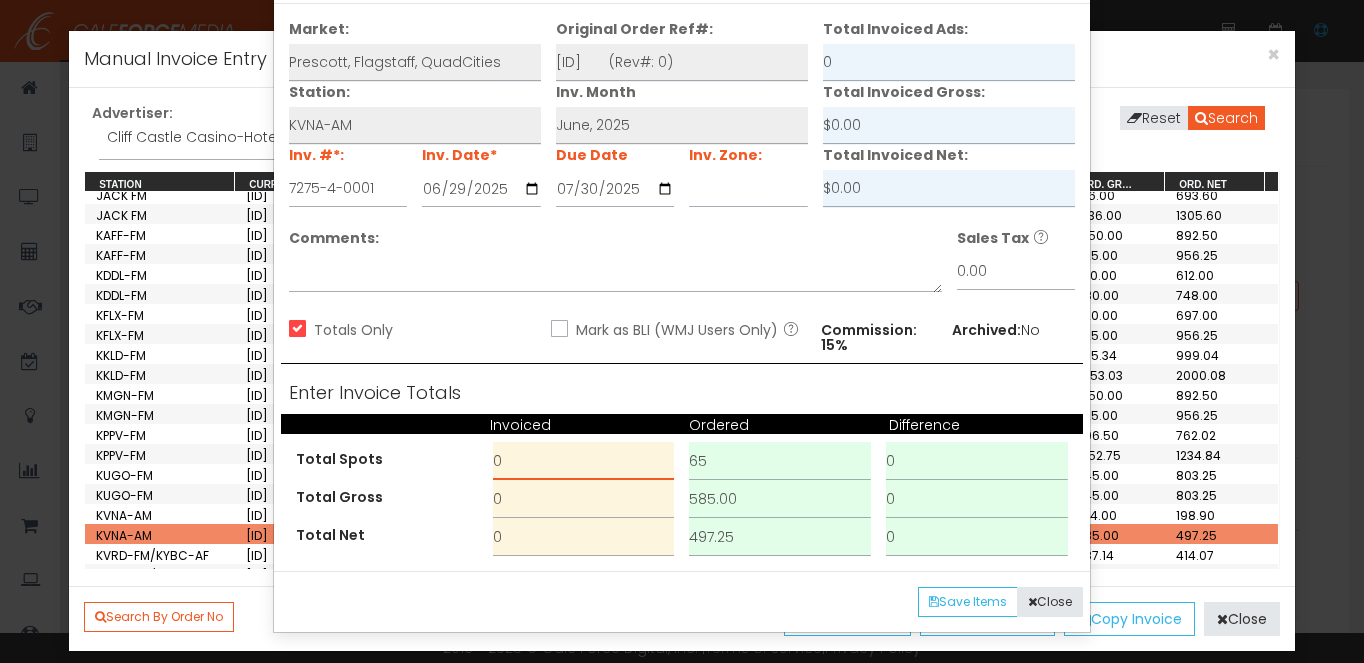 drag, startPoint x: 547, startPoint y: 461, endPoint x: 460, endPoint y: 459, distance: 87.02299 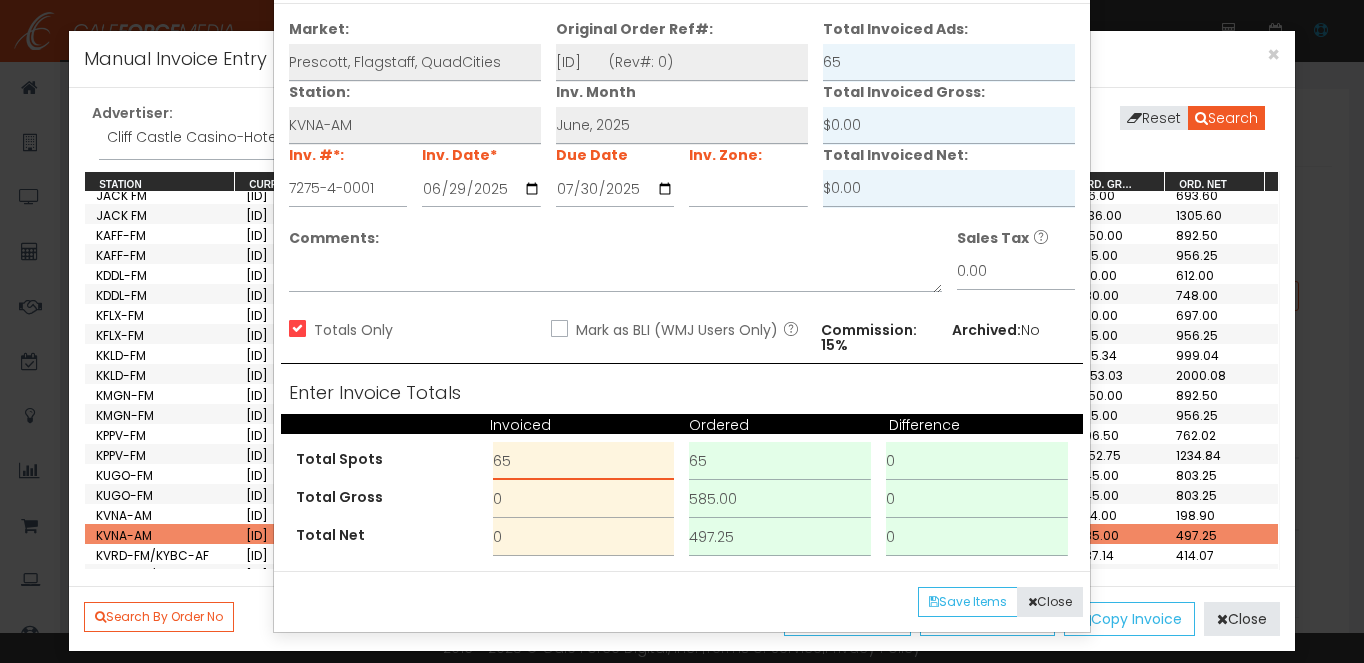 type on "65" 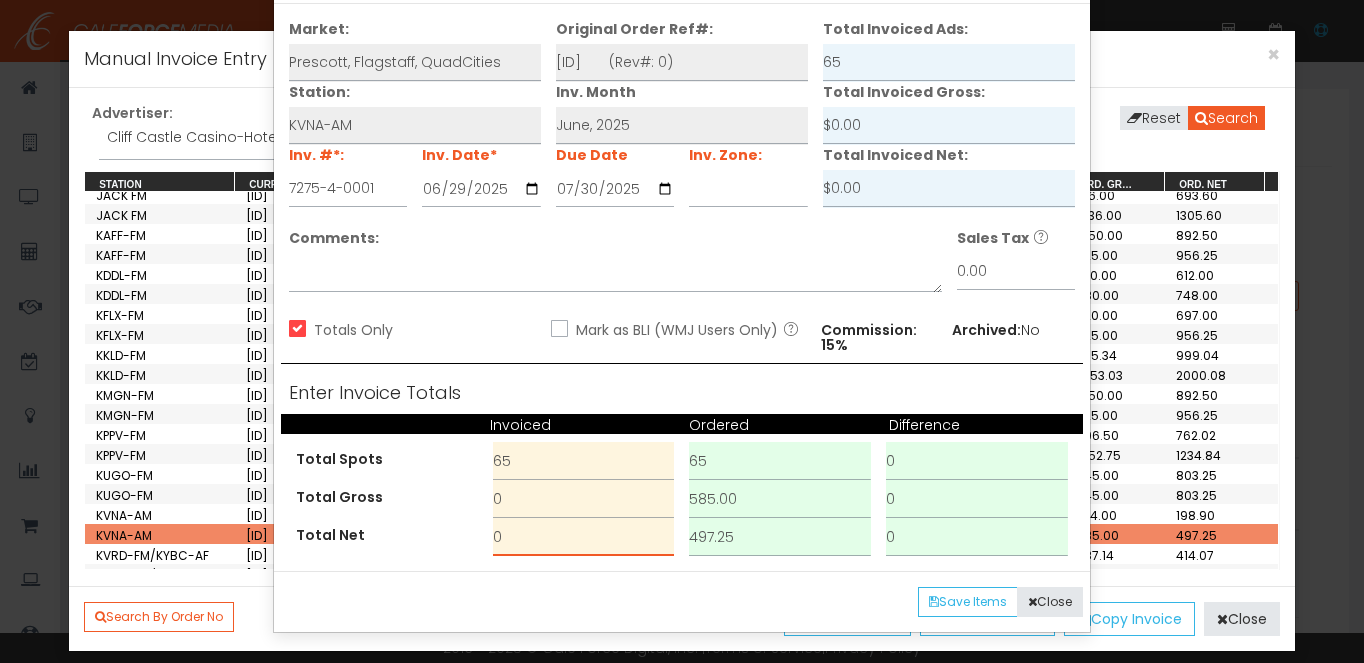 drag, startPoint x: 521, startPoint y: 527, endPoint x: 455, endPoint y: 529, distance: 66.0303 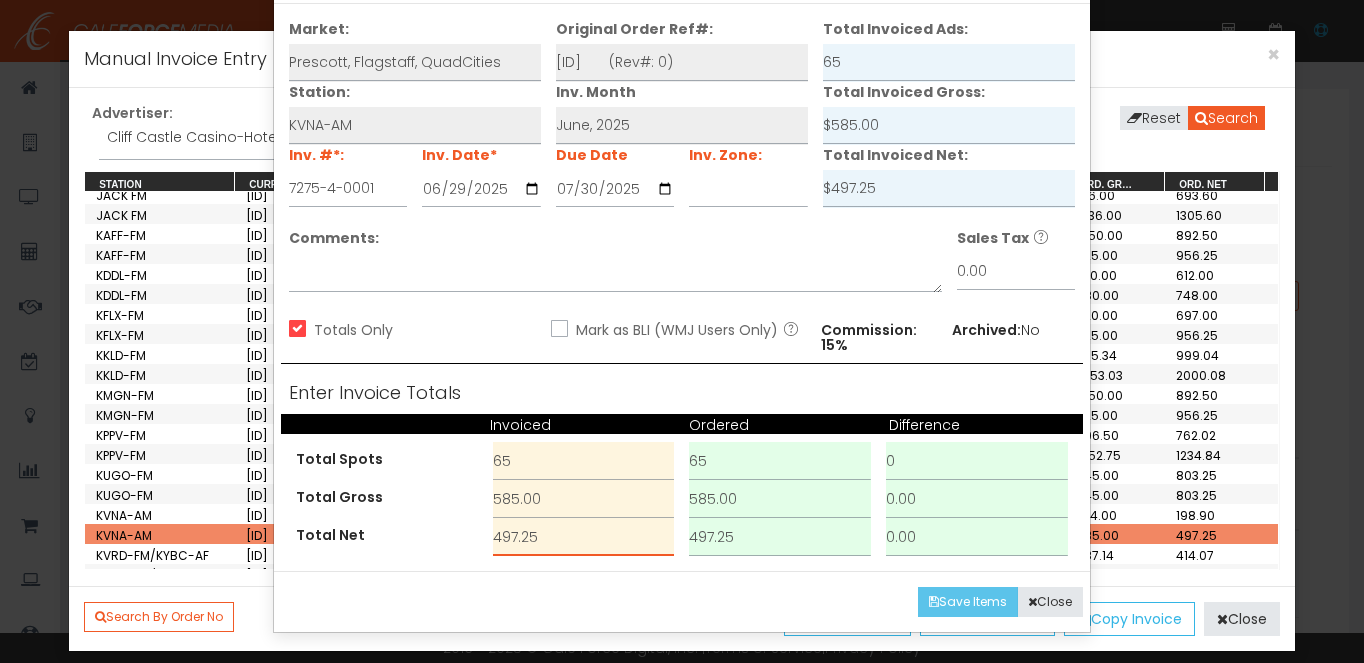 type on "497.25" 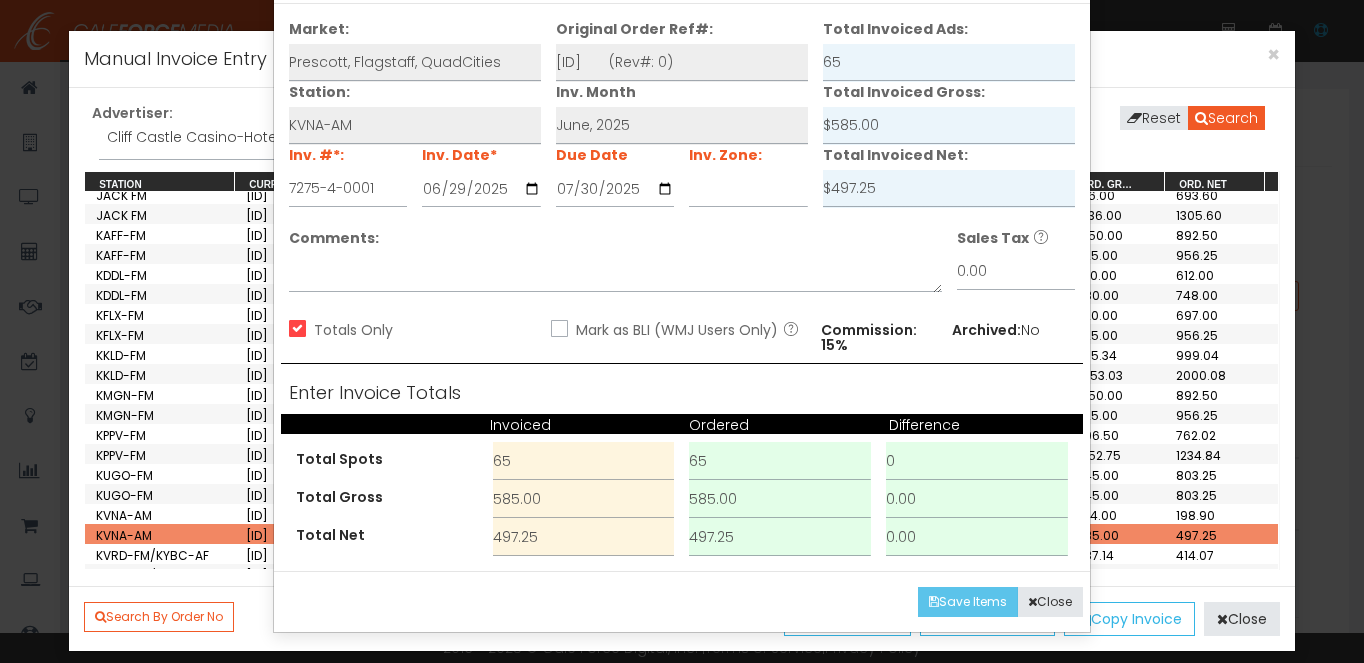 click on "Save Items" at bounding box center (968, 602) 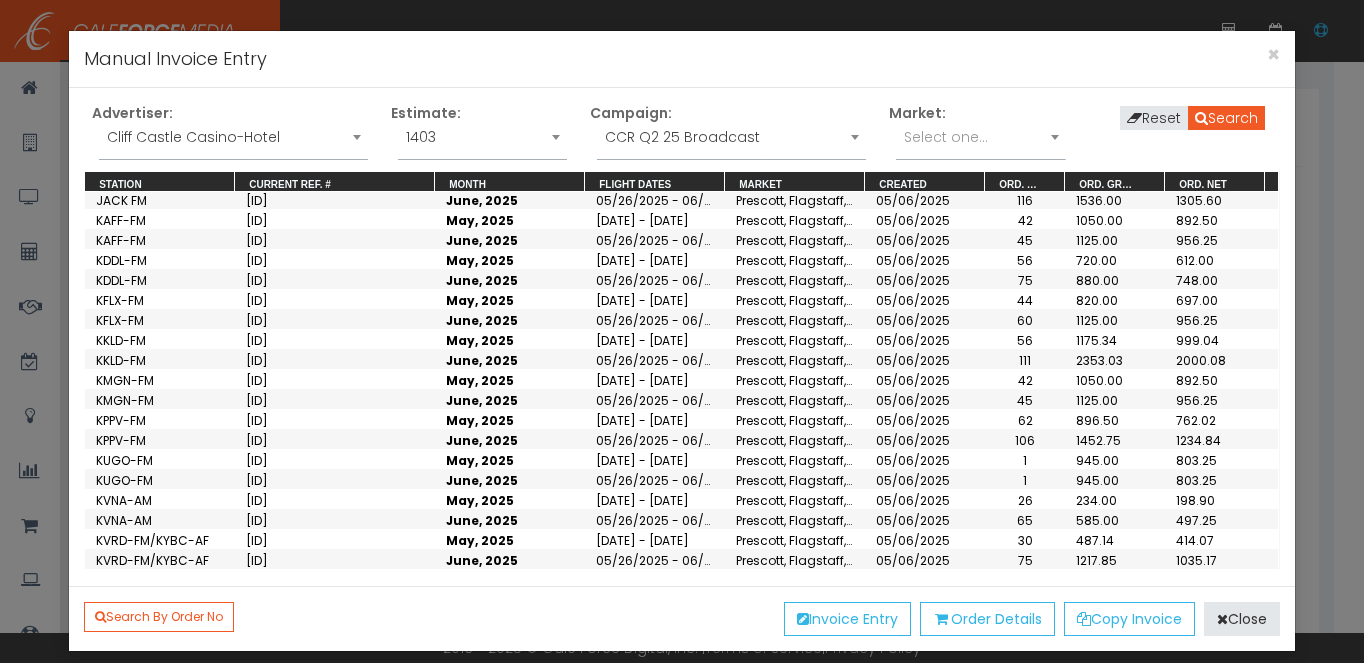 scroll, scrollTop: 38, scrollLeft: 0, axis: vertical 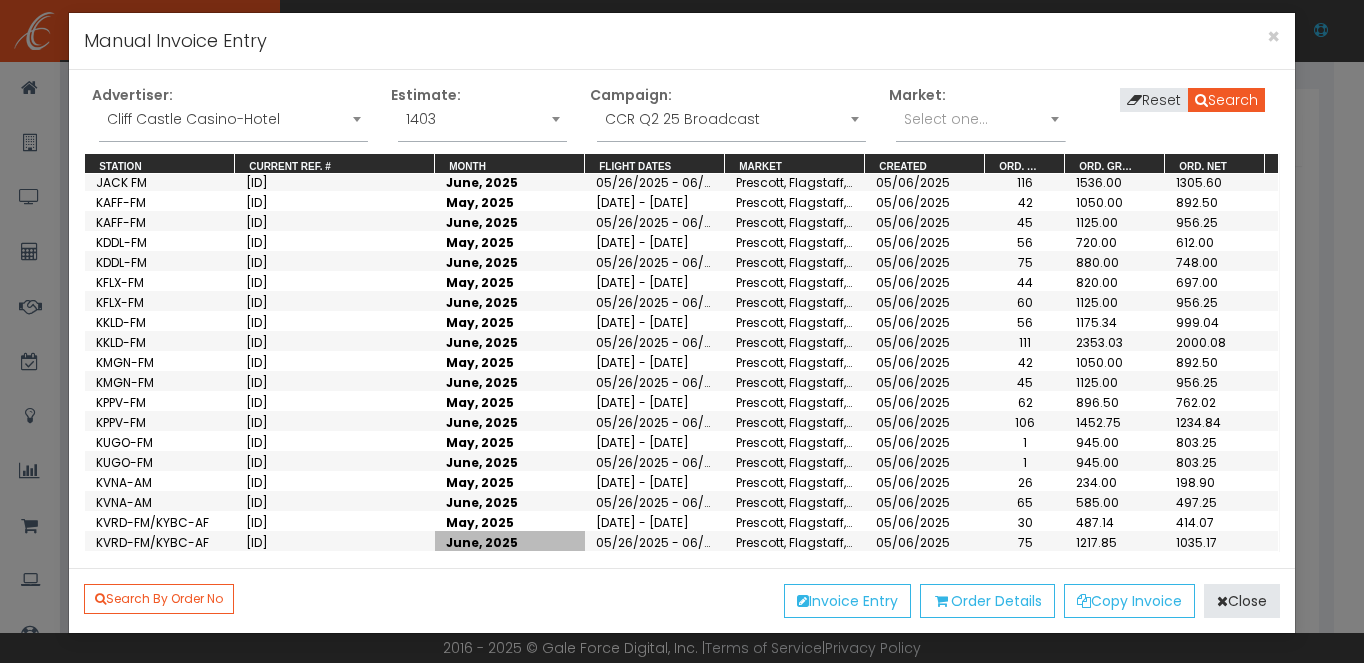 click on "June, 2025" at bounding box center (510, 541) 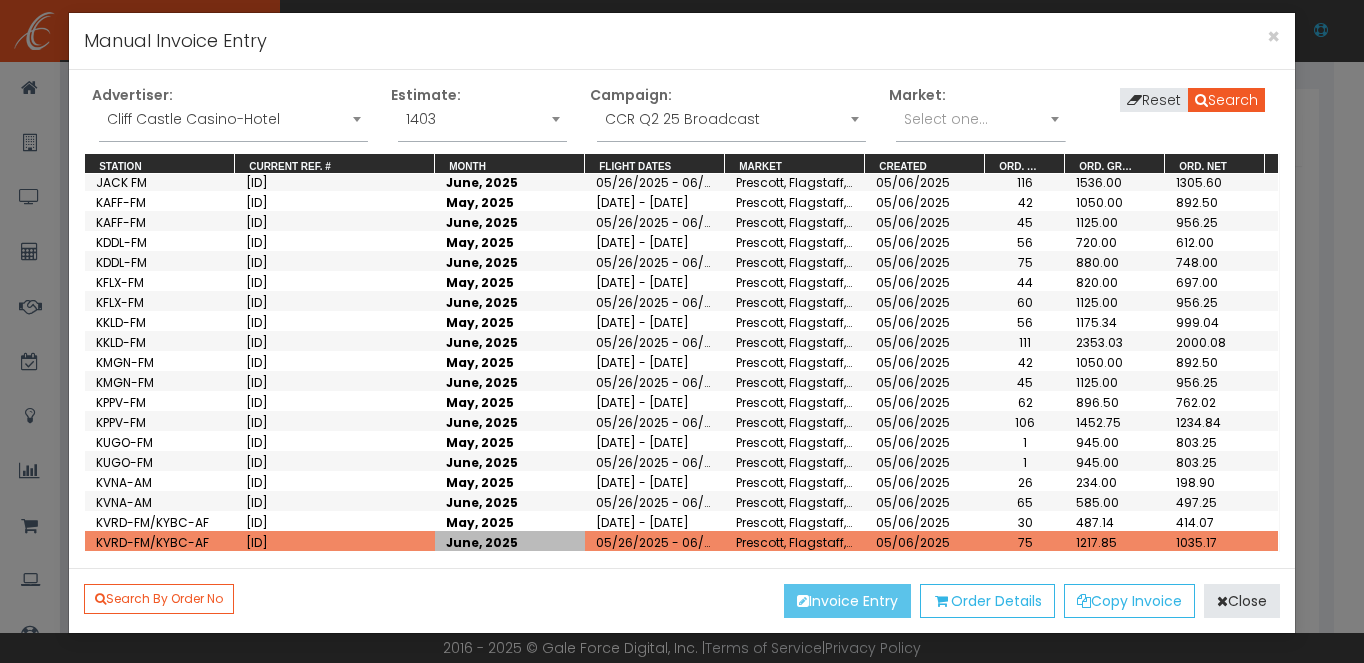 click on "Invoice Entry" at bounding box center (847, 601) 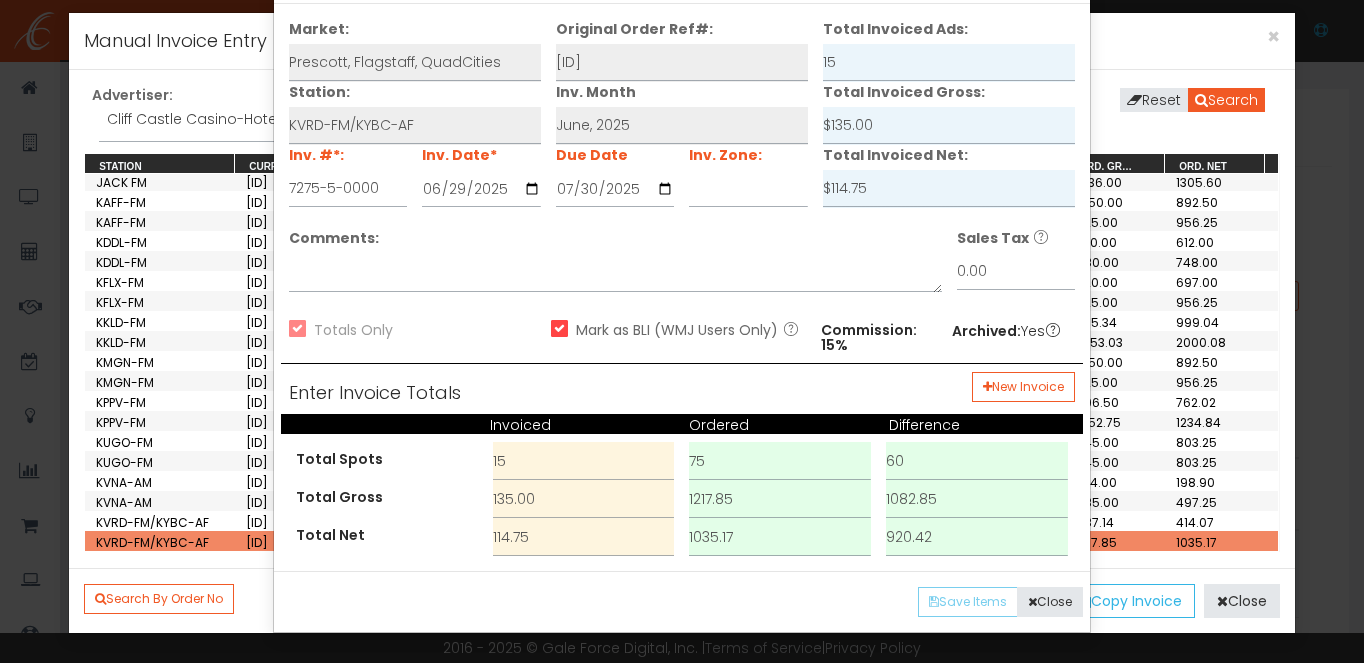 scroll, scrollTop: 0, scrollLeft: 0, axis: both 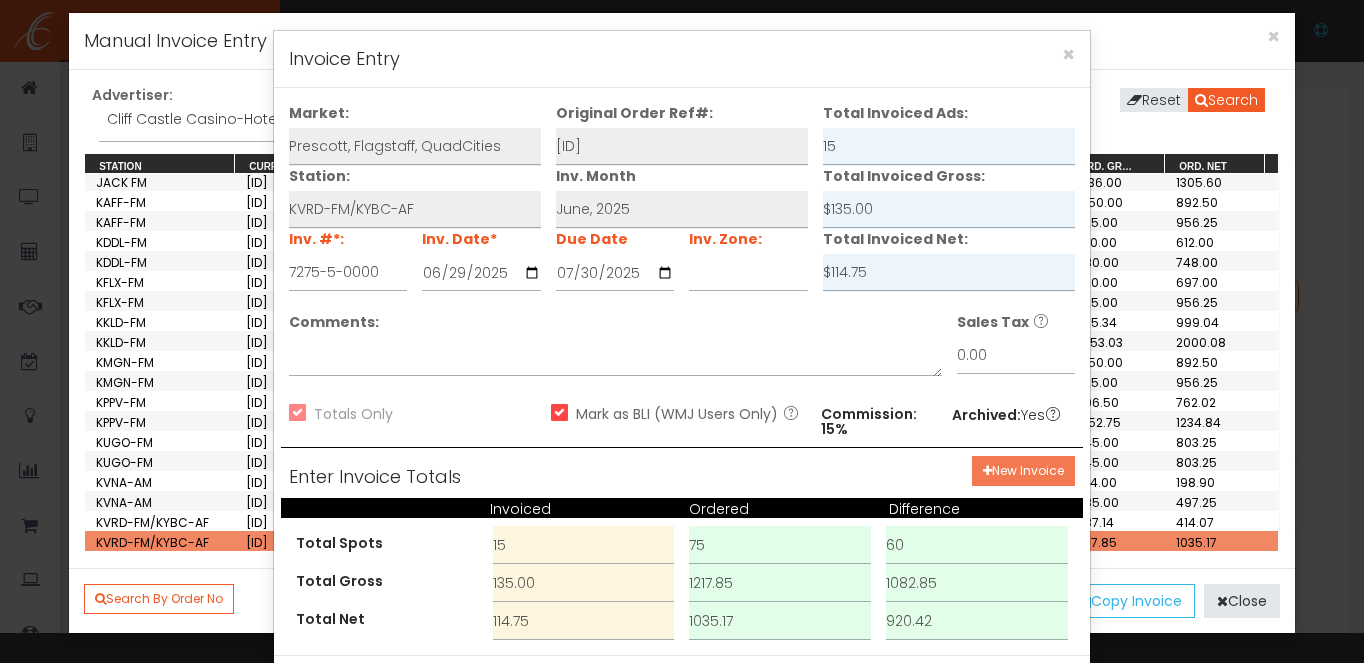 click on "New Invoice" at bounding box center (1023, 471) 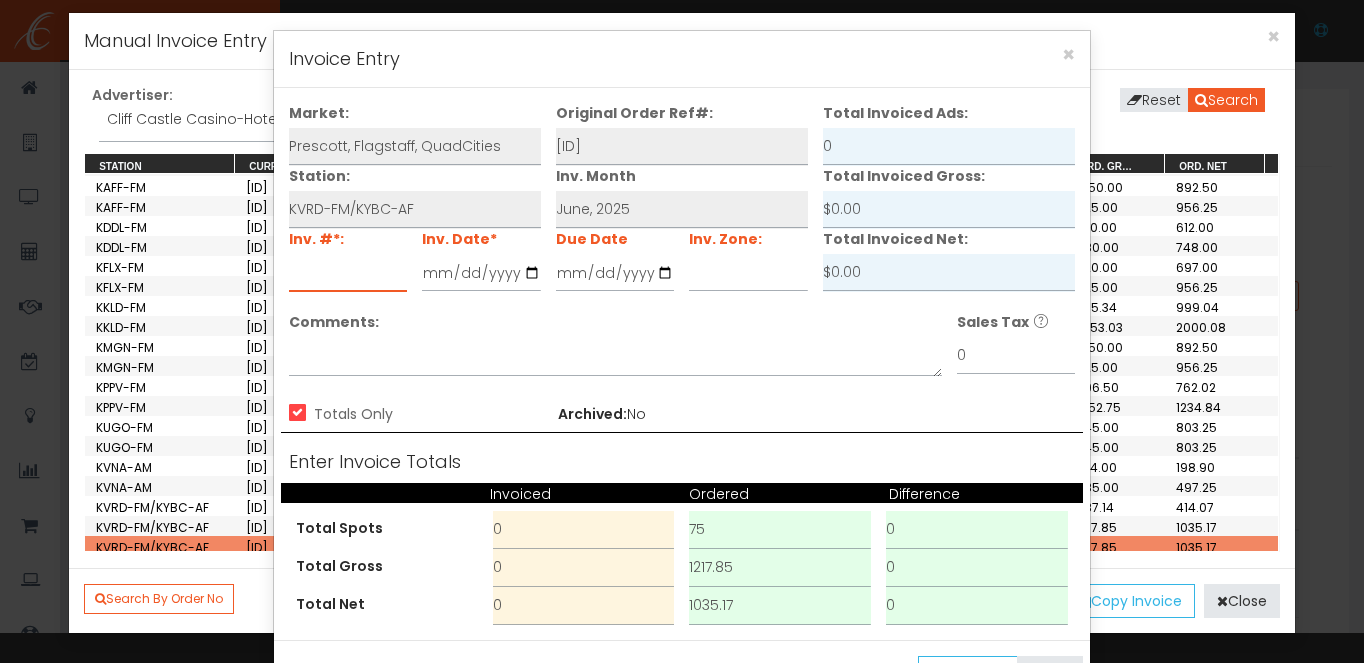 click at bounding box center [348, 273] 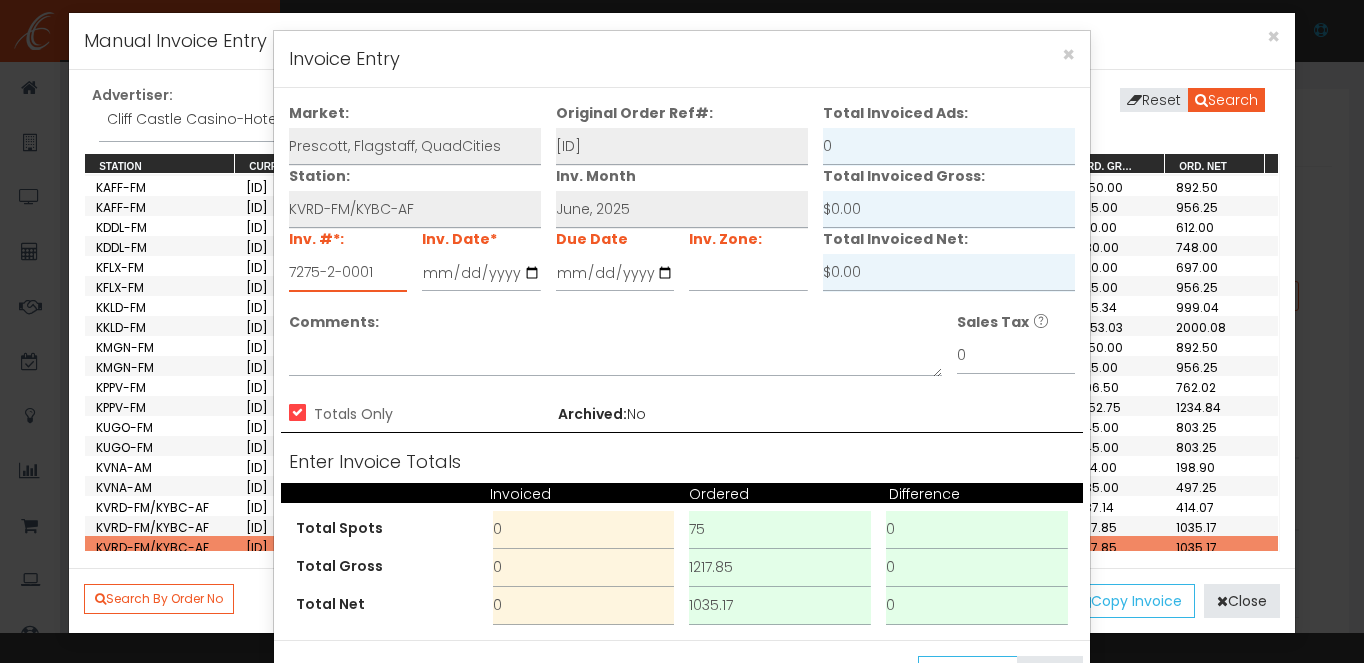 type on "7275-2-0001" 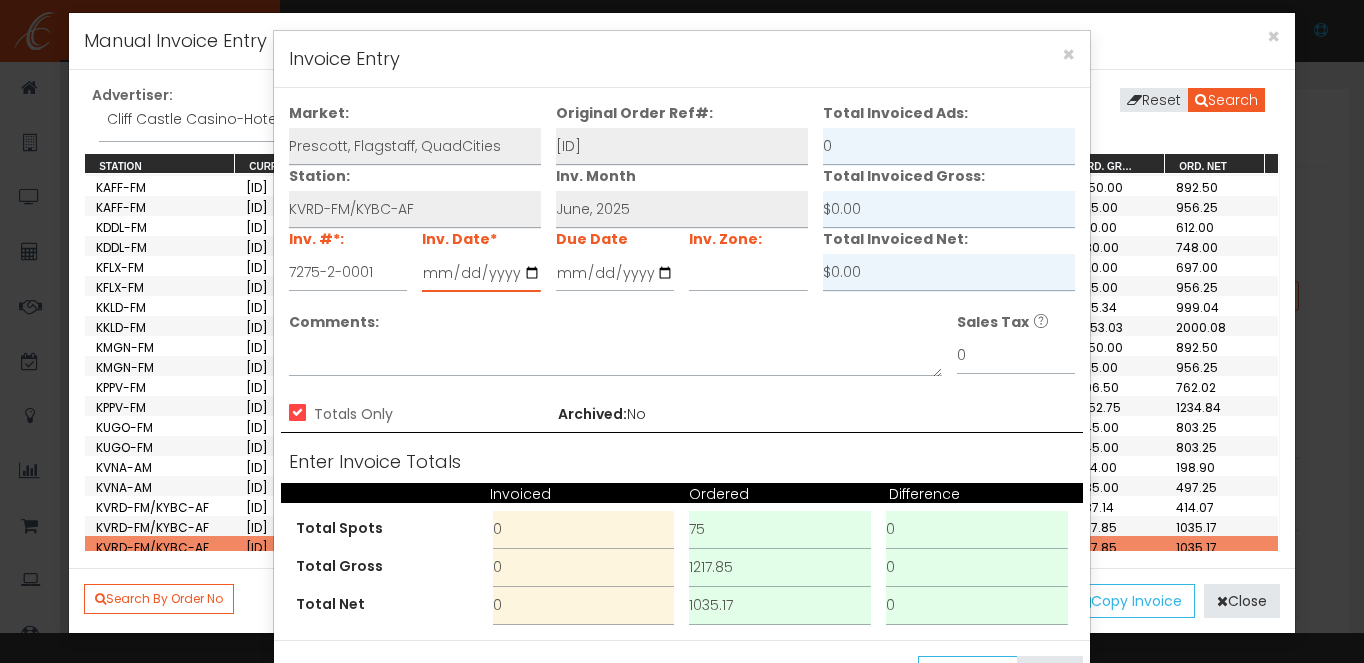 click at bounding box center [481, 273] 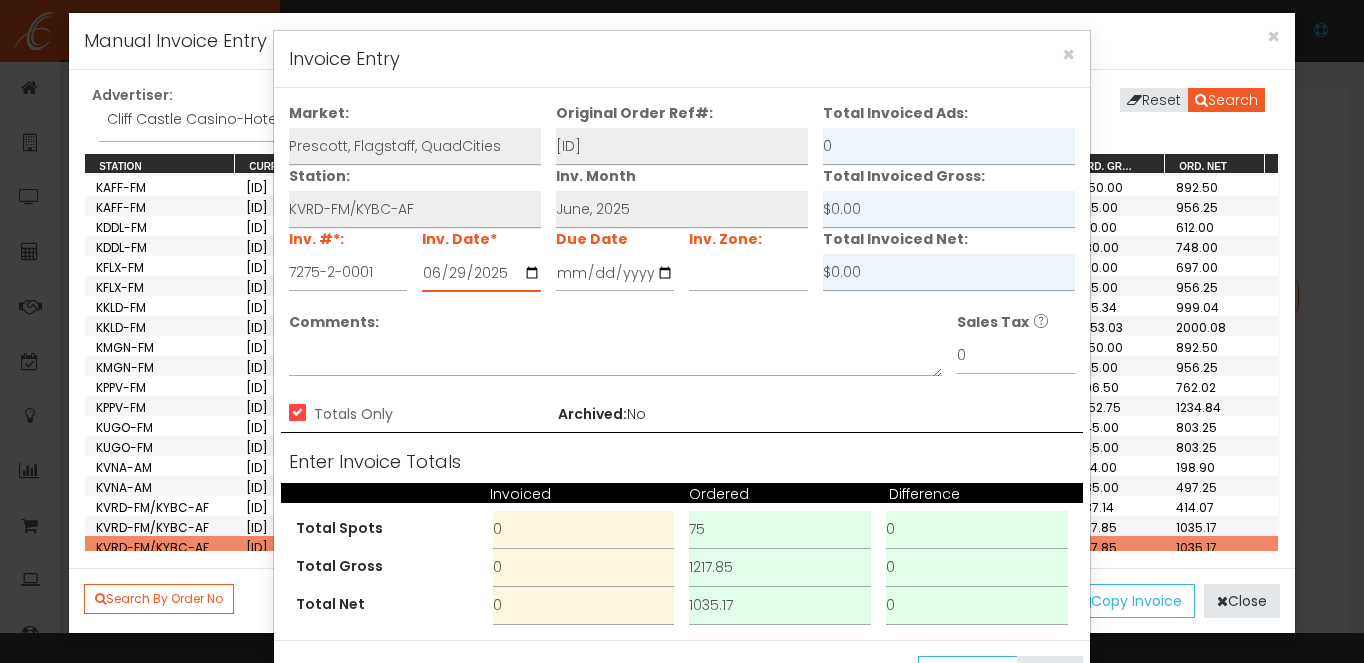 type on "2025-06-29" 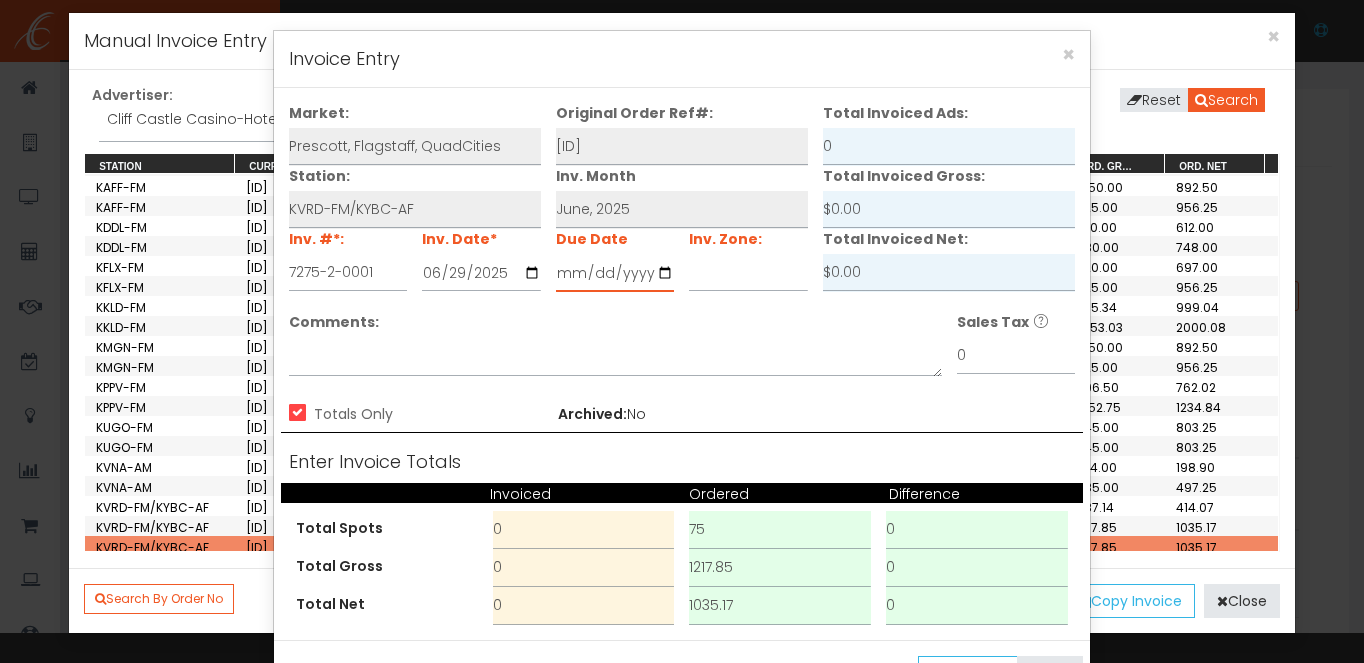 click at bounding box center [615, 273] 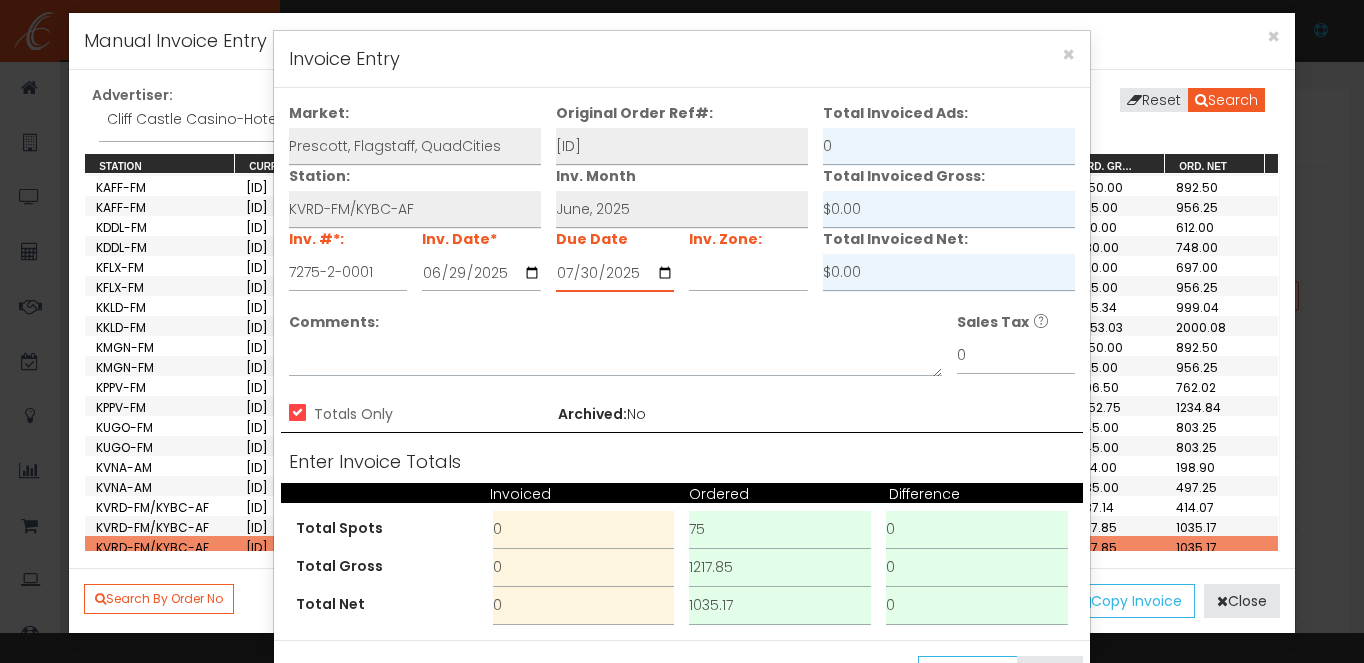type on "2025-07-30" 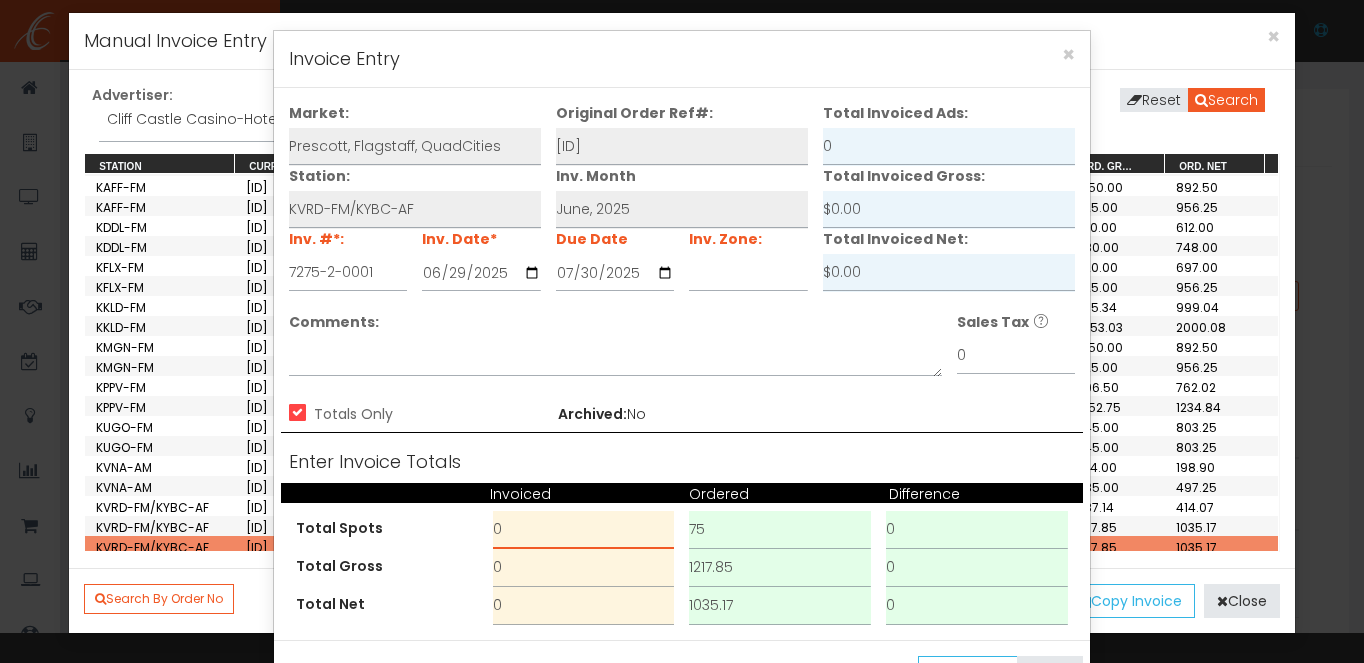drag, startPoint x: 550, startPoint y: 533, endPoint x: 448, endPoint y: 513, distance: 103.94229 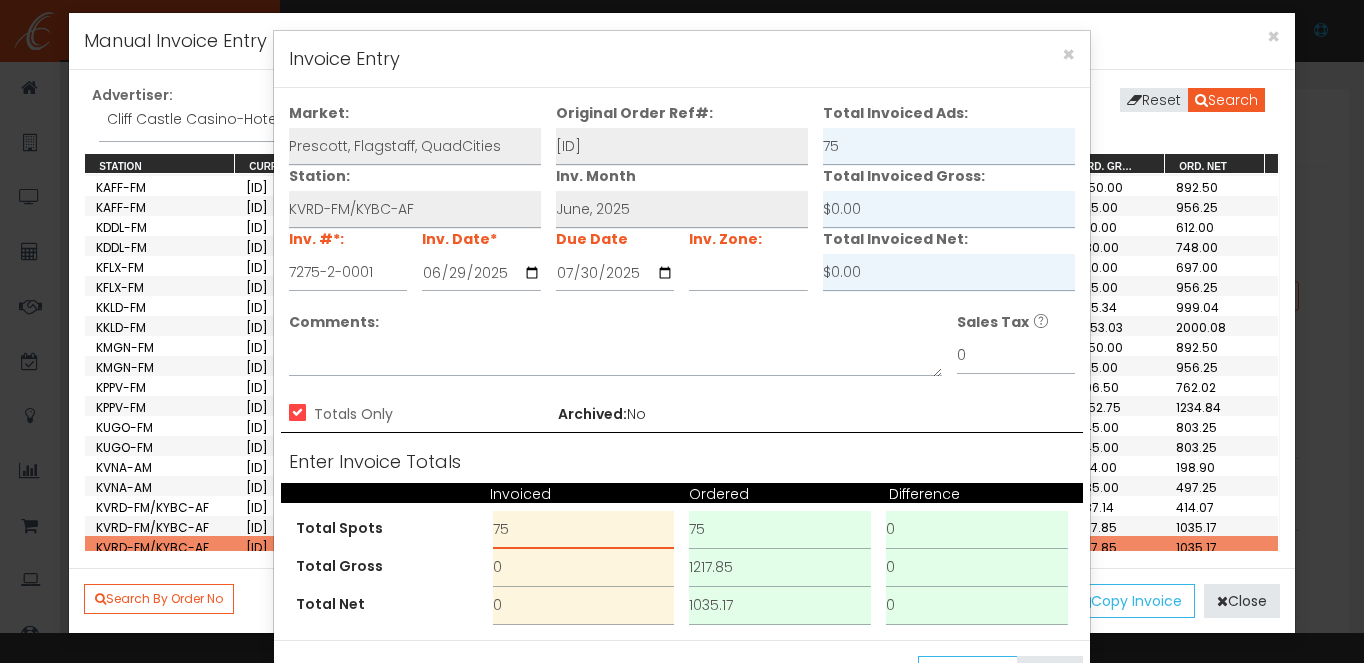 type on "75" 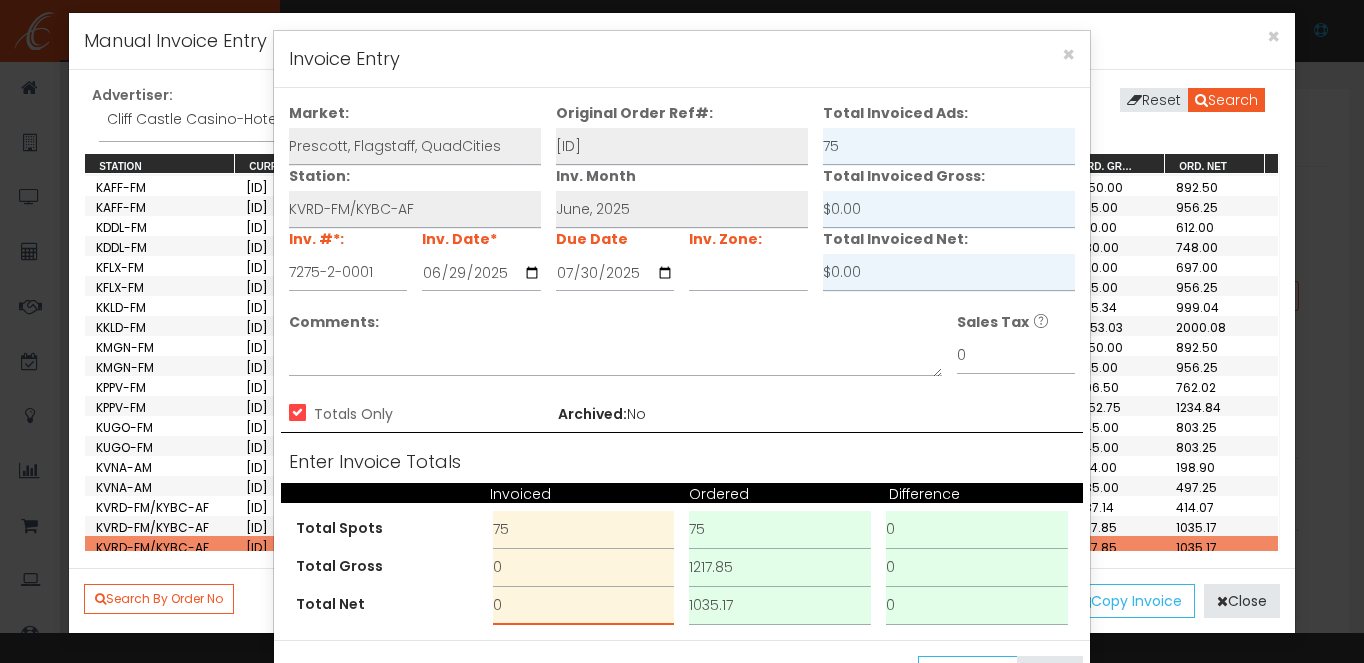 drag, startPoint x: 507, startPoint y: 601, endPoint x: 464, endPoint y: 598, distance: 43.104523 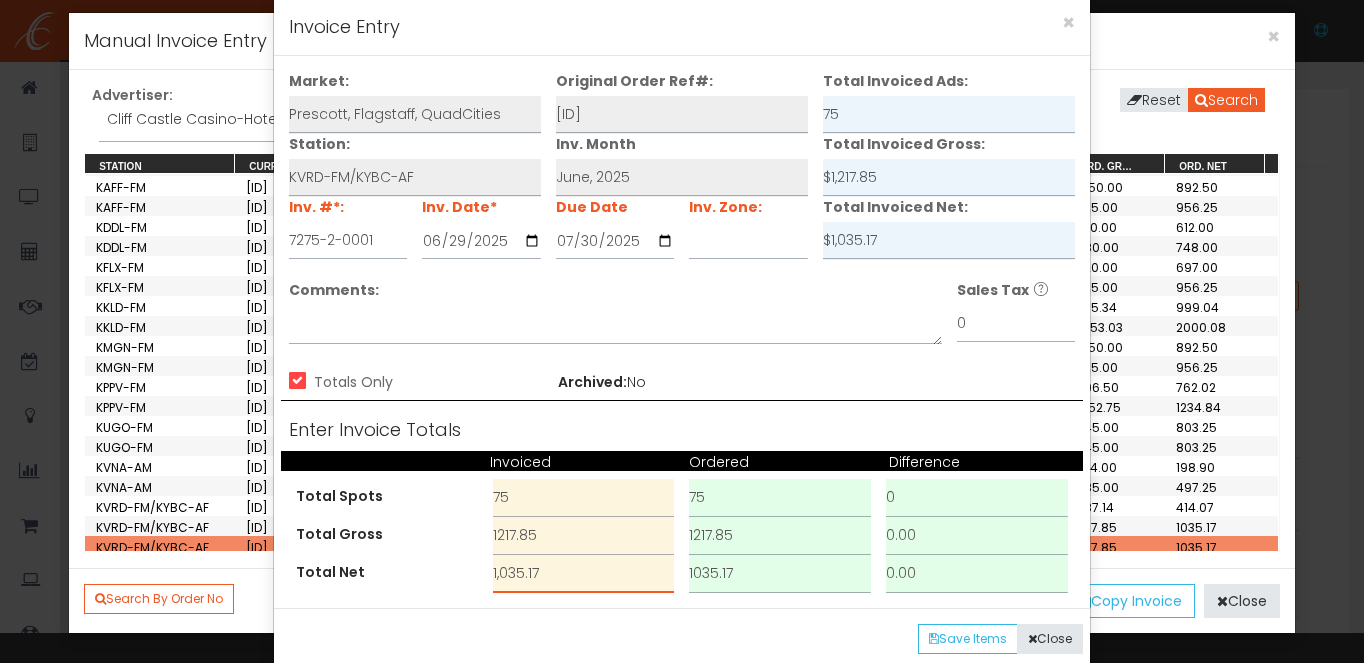 scroll, scrollTop: 69, scrollLeft: 0, axis: vertical 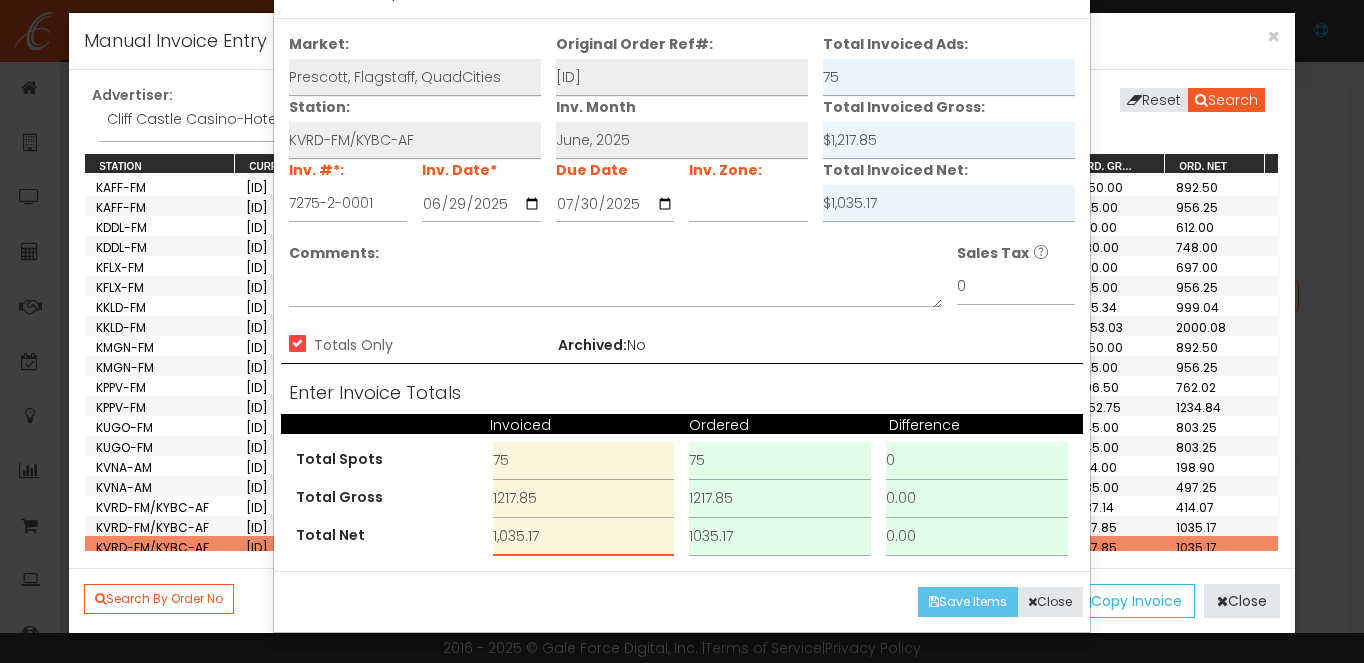 type on "1,035.17" 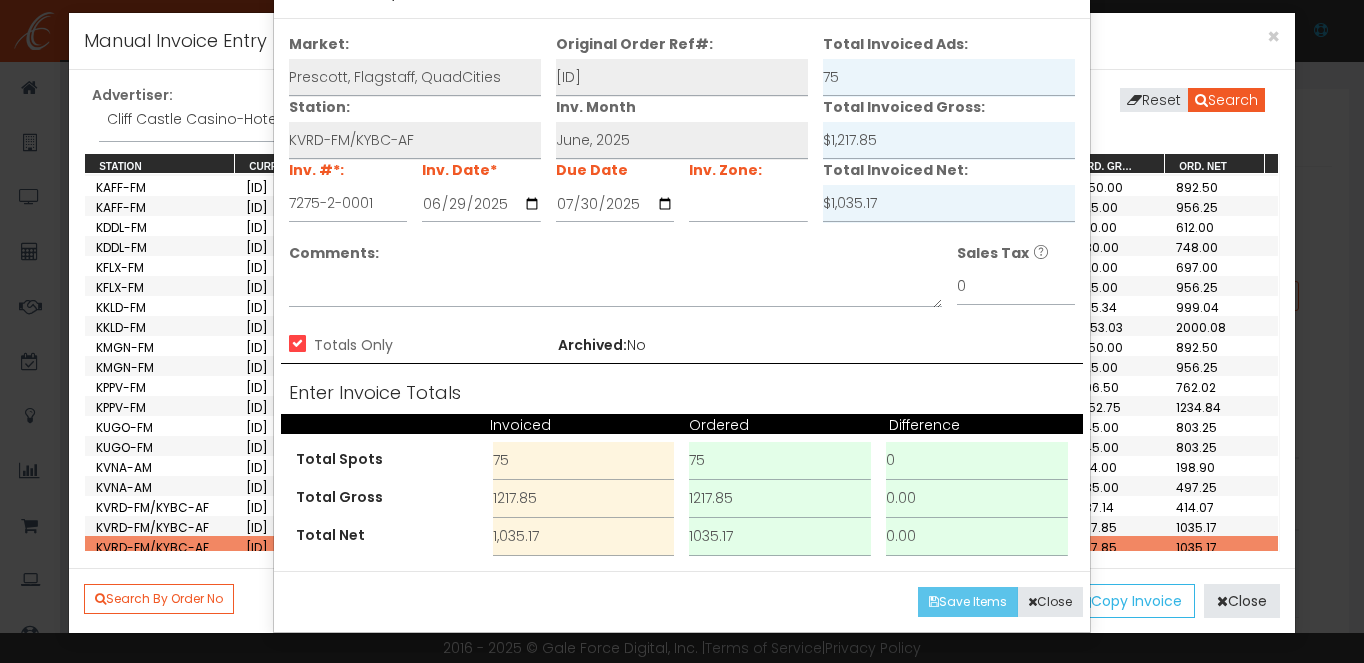 click on "Save Items" at bounding box center [968, 602] 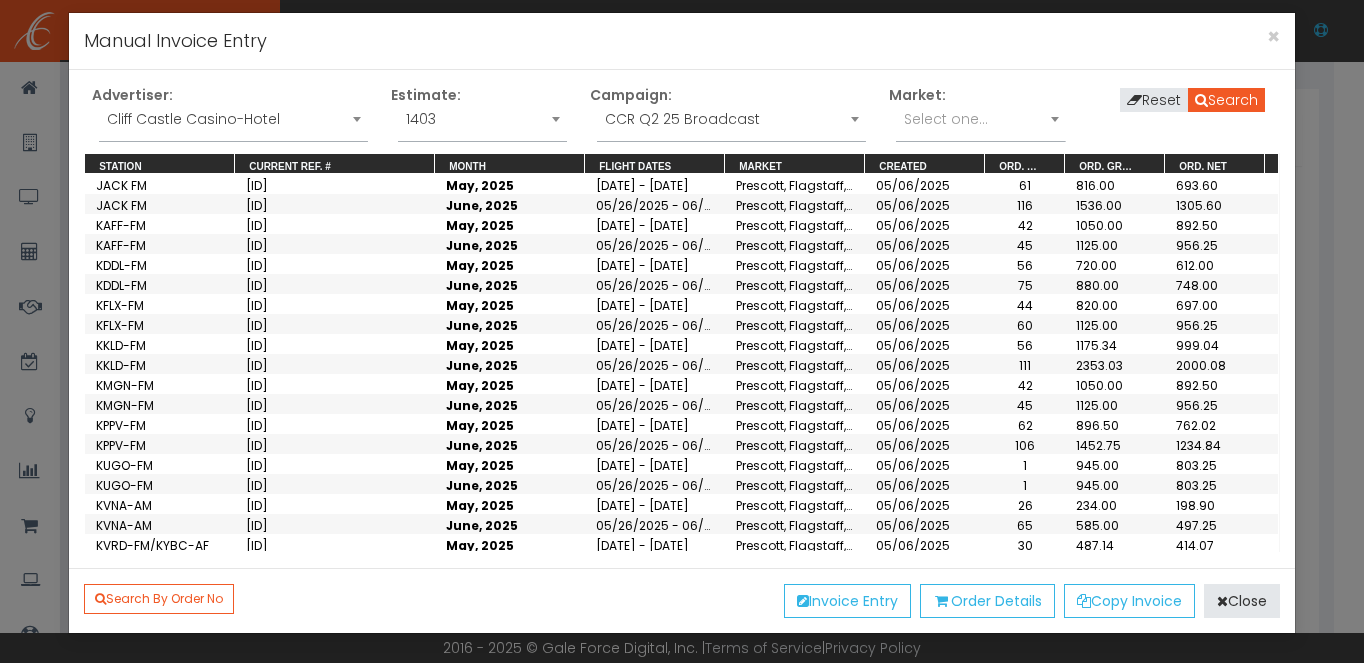 click on "[ID]" at bounding box center [257, 205] 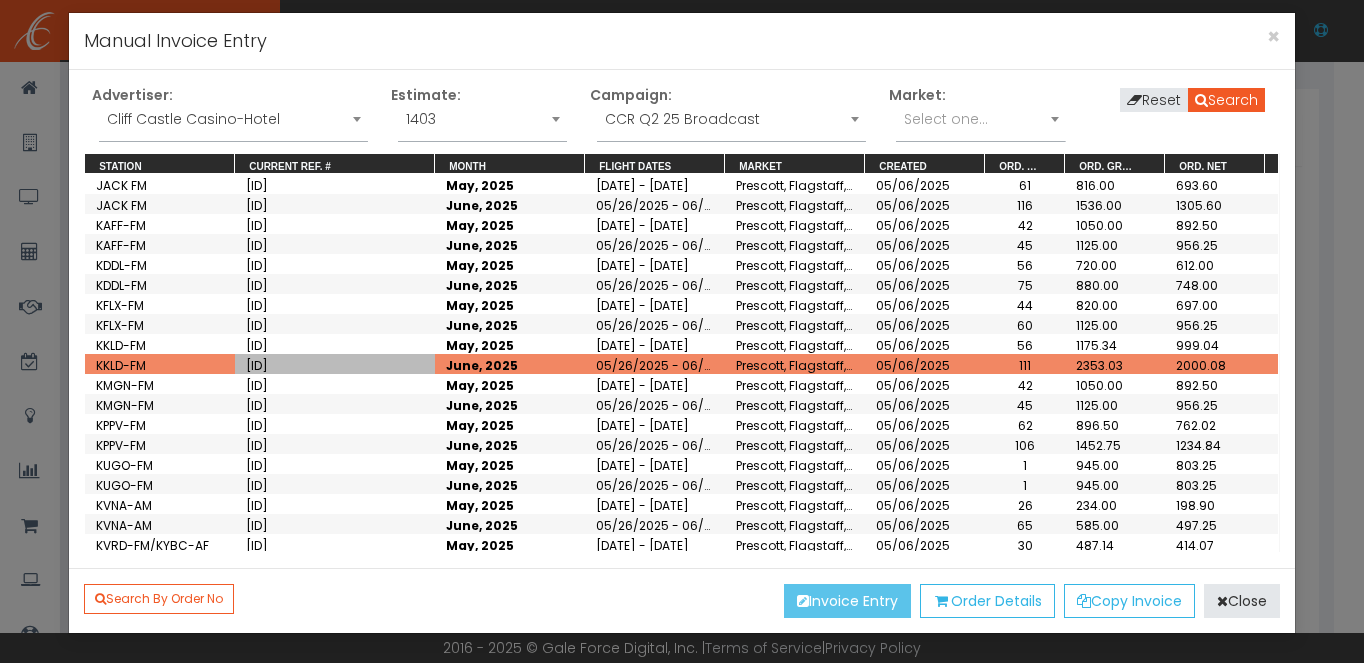 click on "Invoice Entry" at bounding box center (847, 601) 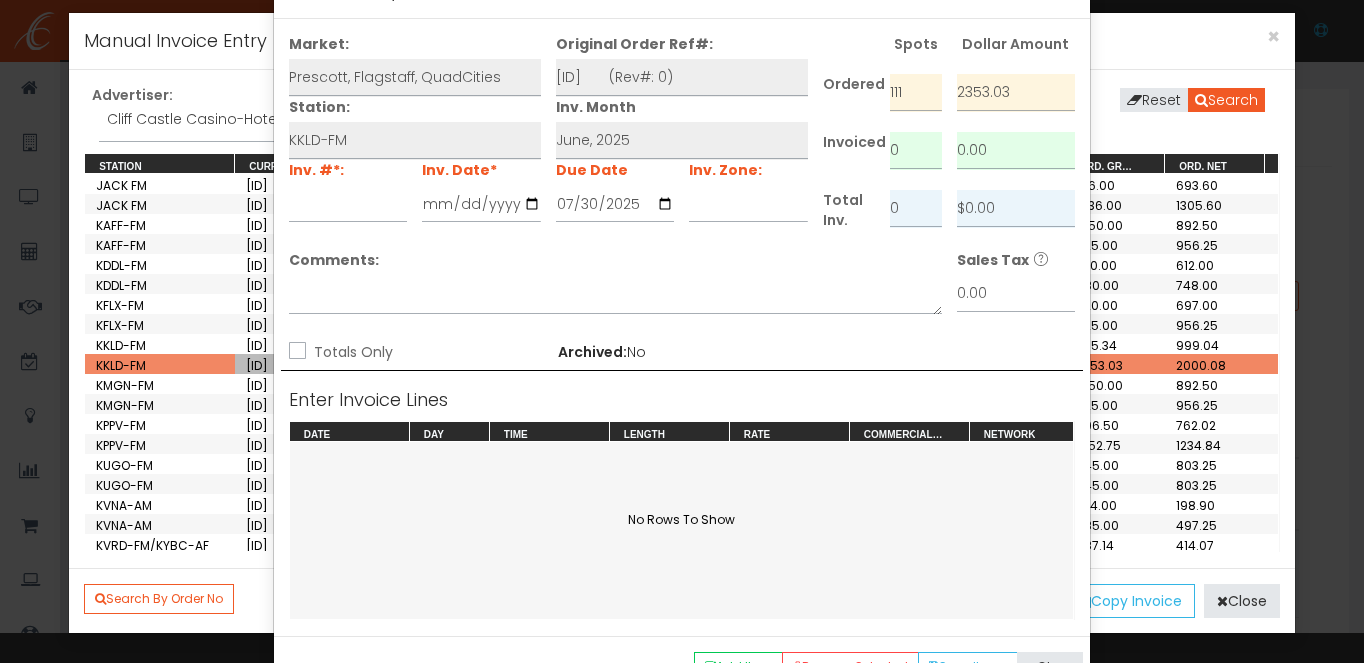 scroll, scrollTop: 0, scrollLeft: 0, axis: both 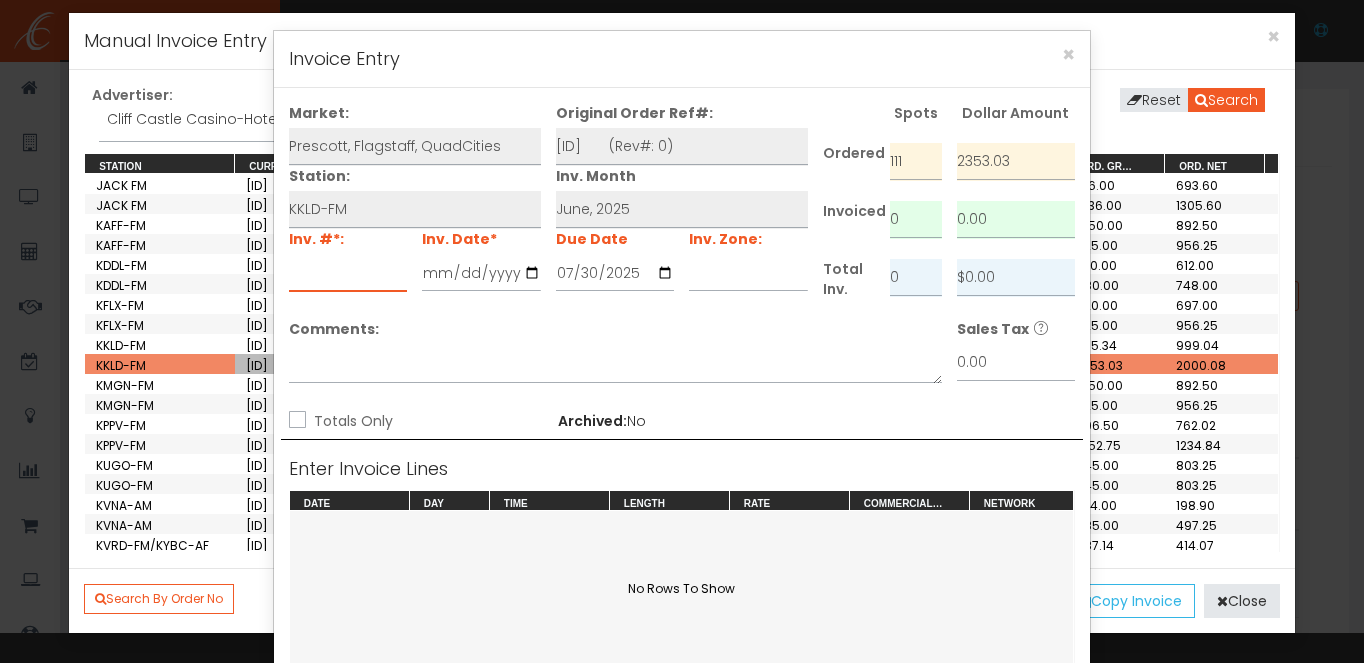 click at bounding box center [348, 273] 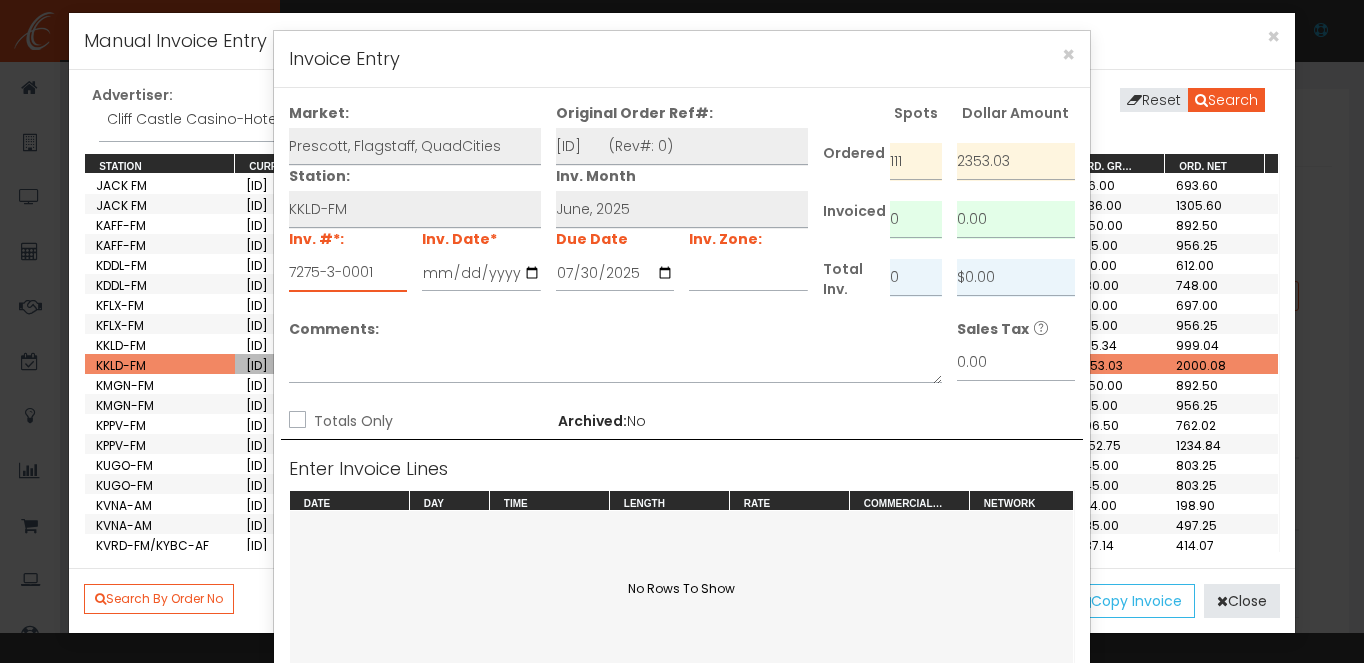 type on "7275-3-0001" 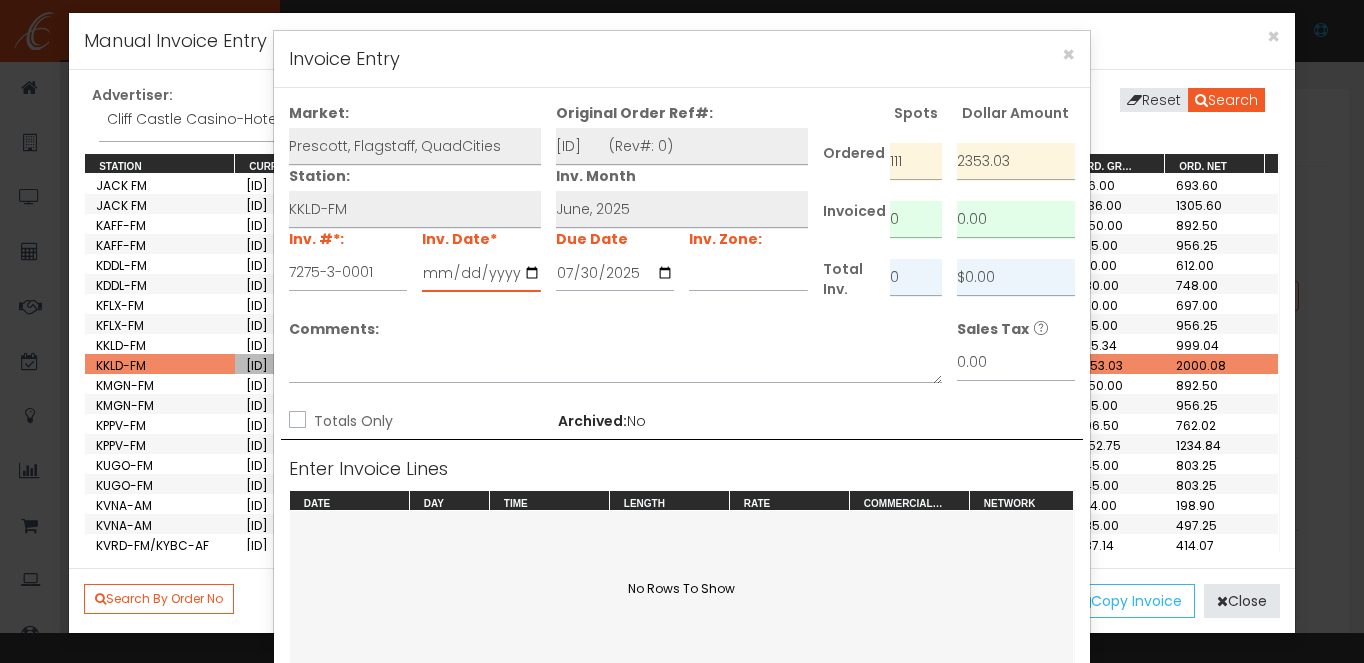 click at bounding box center (481, 273) 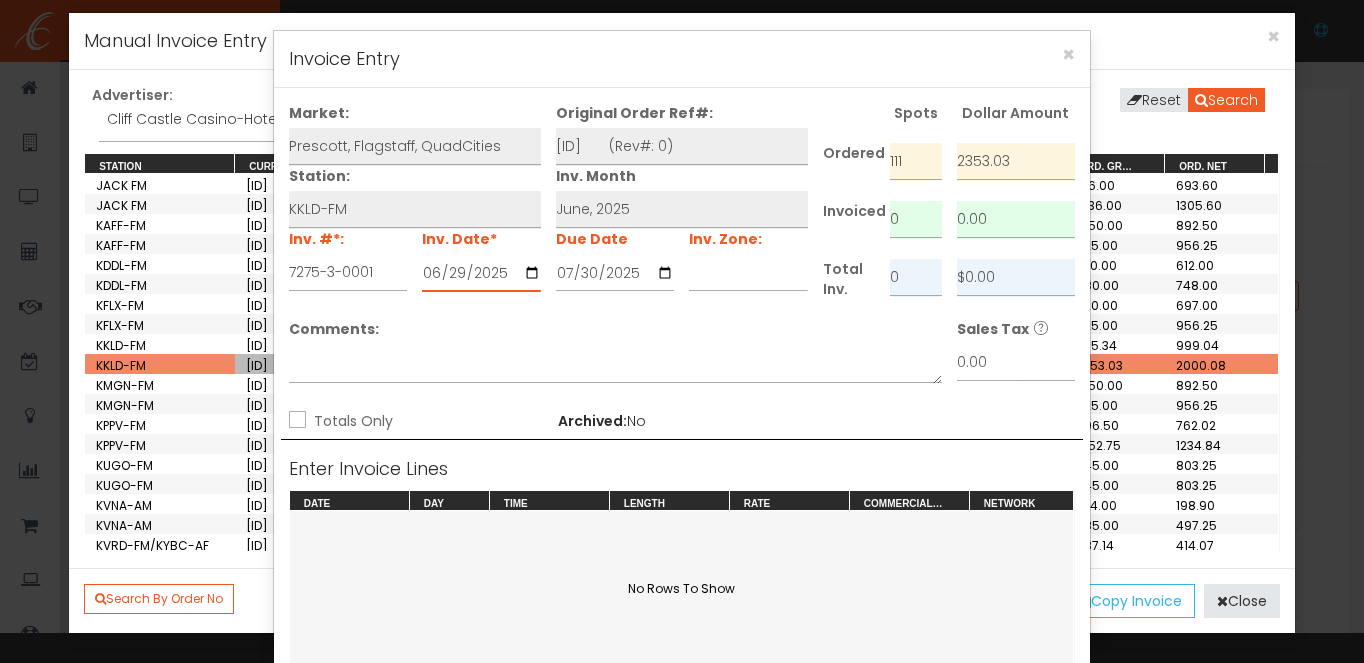 type on "2025-06-29" 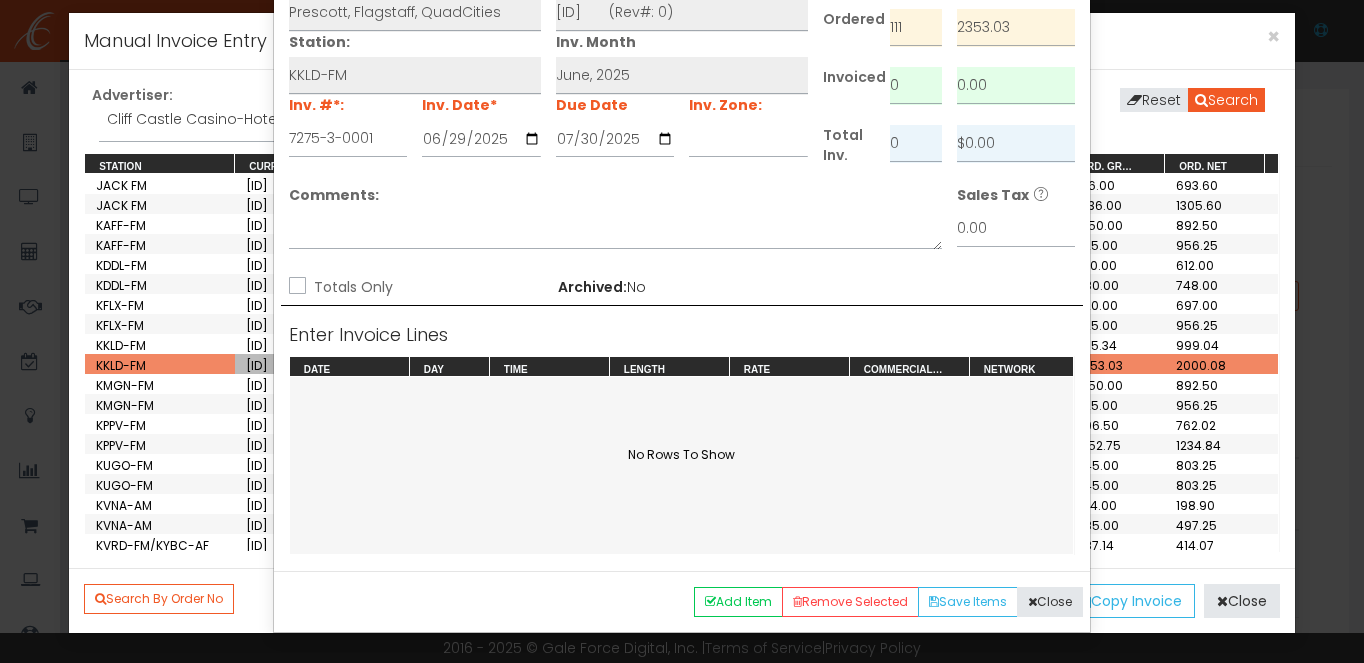 click on "Totals Only" at bounding box center [295, 287] 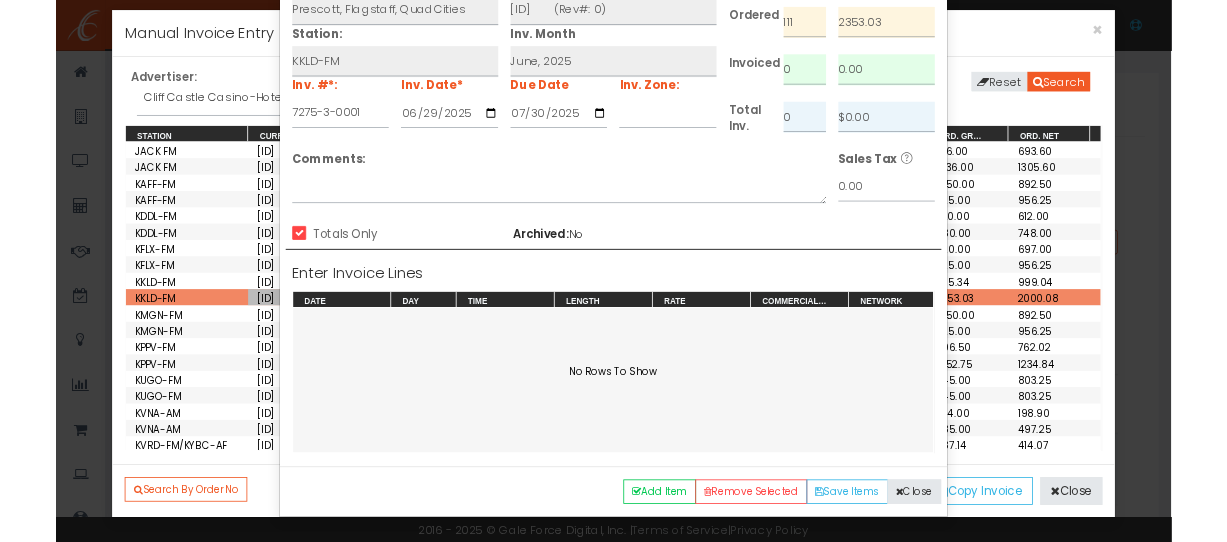 scroll, scrollTop: 84, scrollLeft: 0, axis: vertical 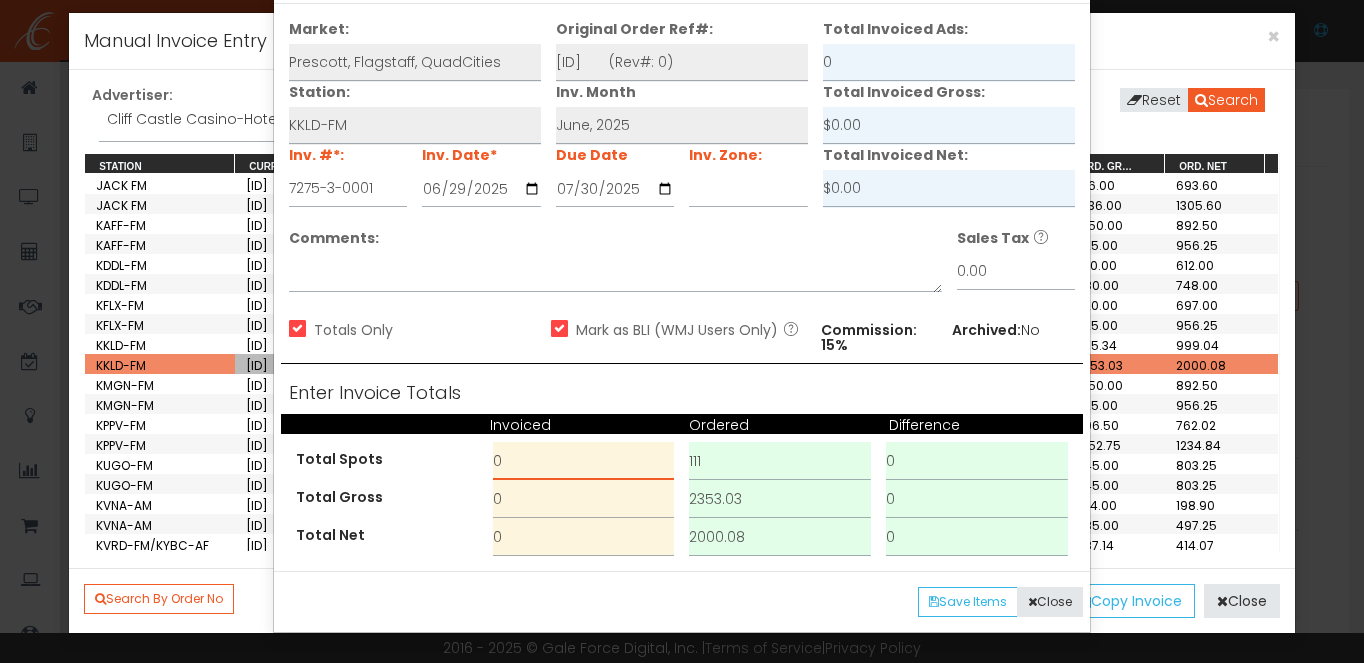 drag, startPoint x: 524, startPoint y: 458, endPoint x: 432, endPoint y: 456, distance: 92.021736 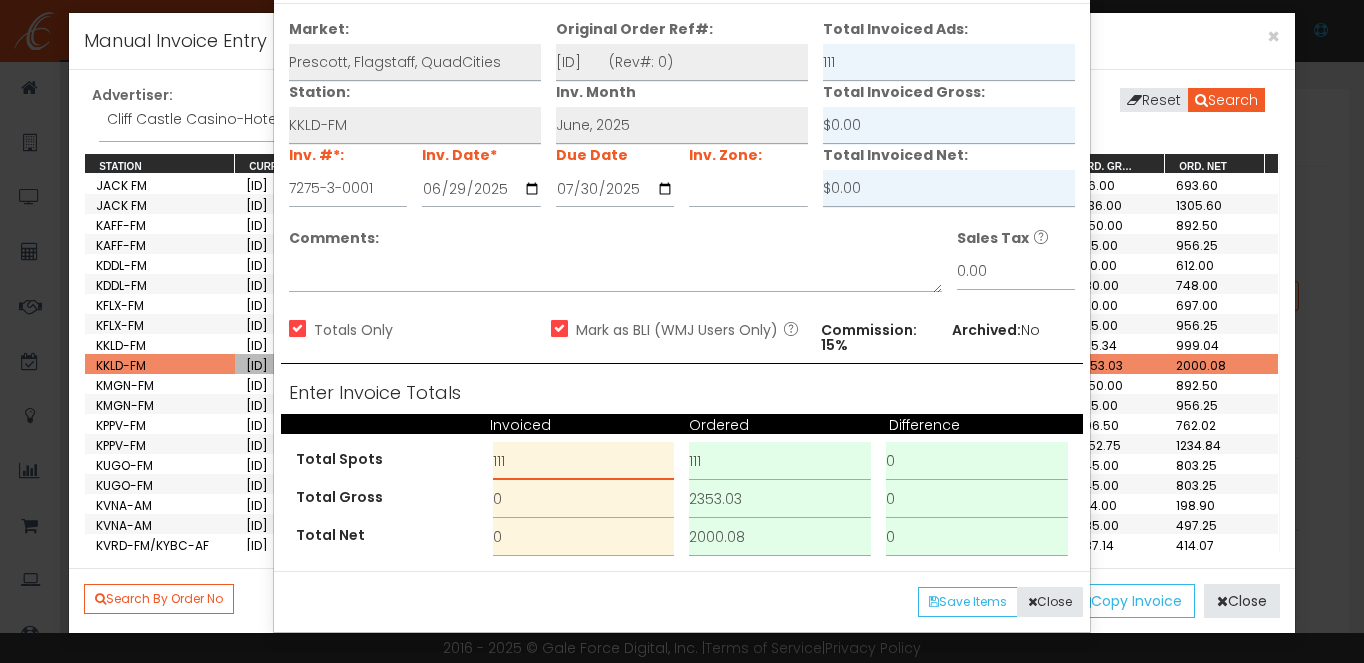 type on "111" 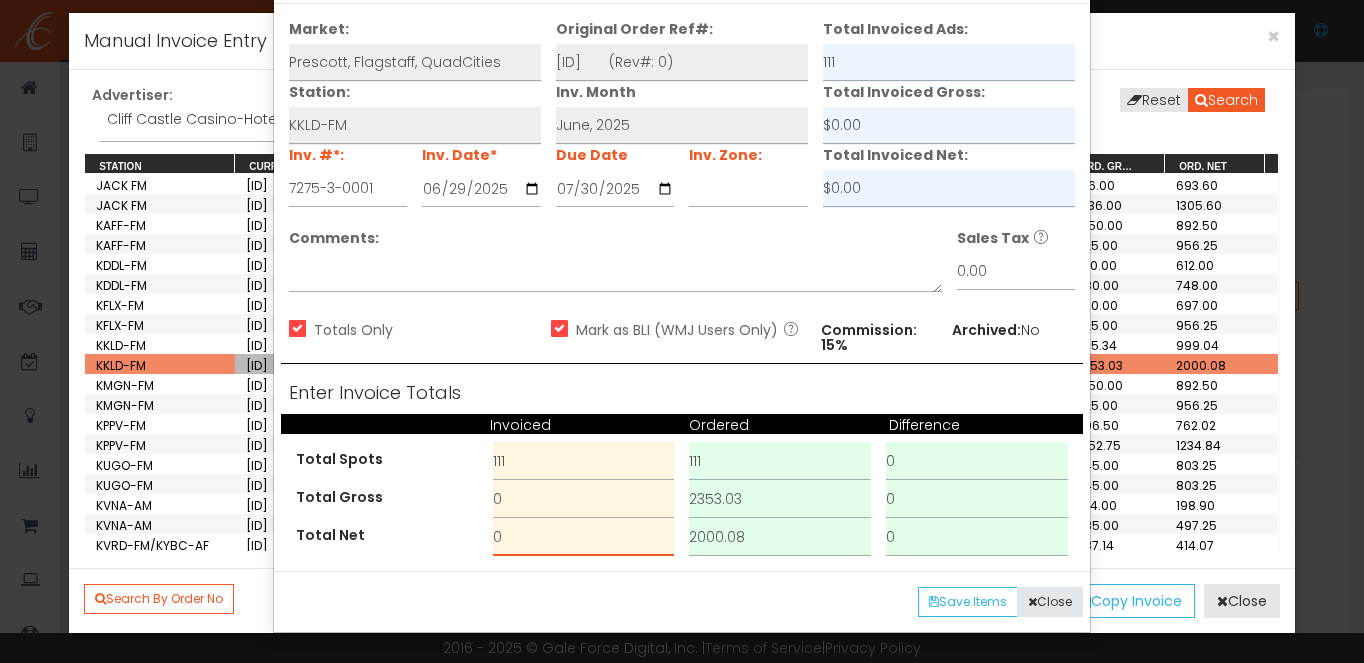 drag, startPoint x: 520, startPoint y: 540, endPoint x: 448, endPoint y: 540, distance: 72 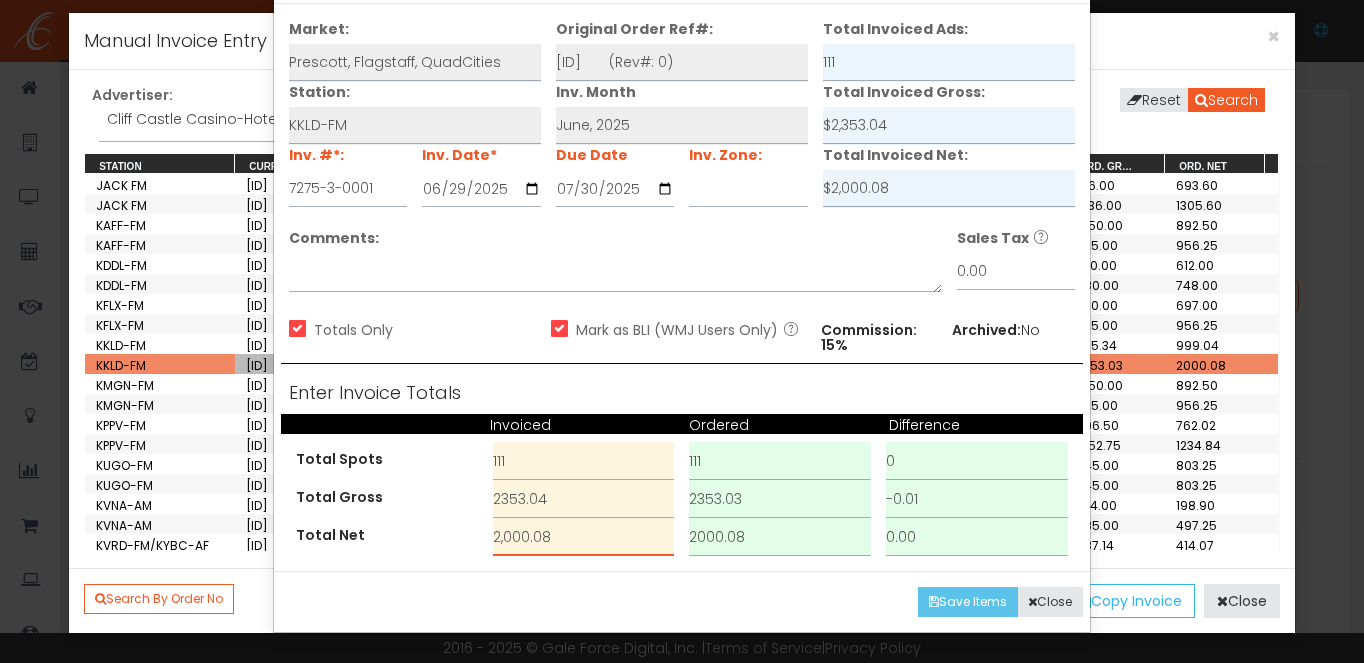 type on "2,000.08" 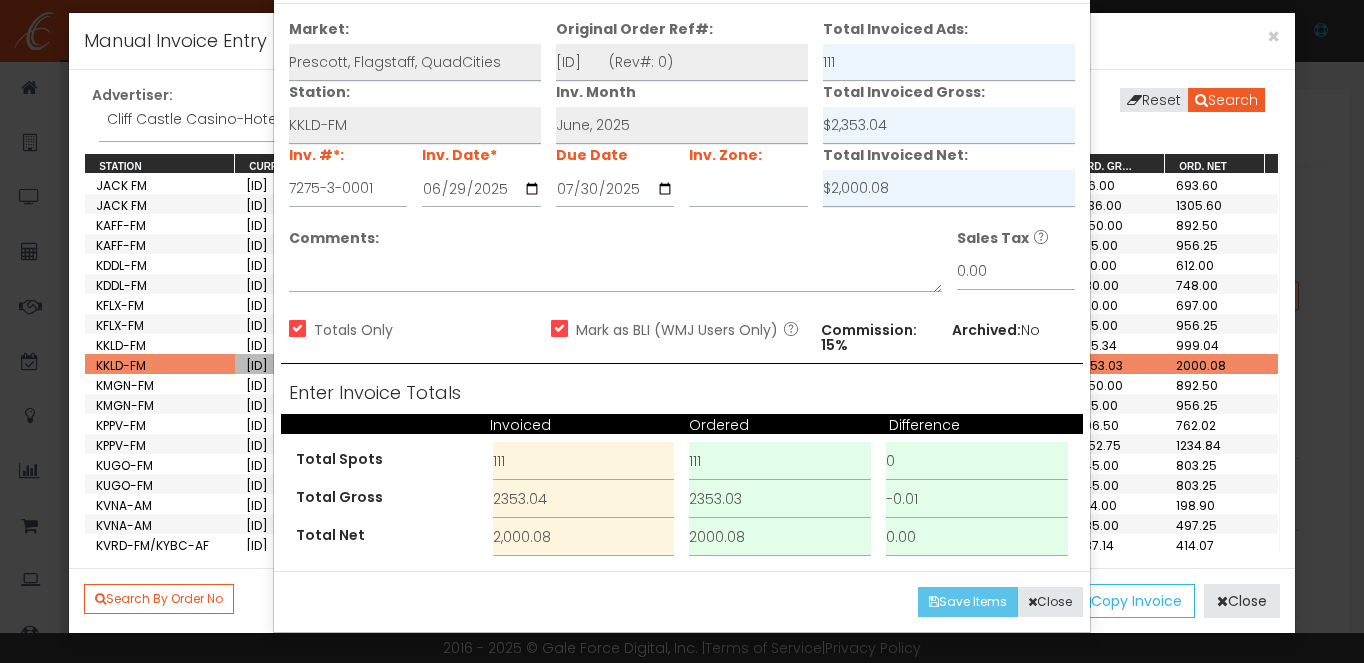 click on "Save Items" at bounding box center (968, 602) 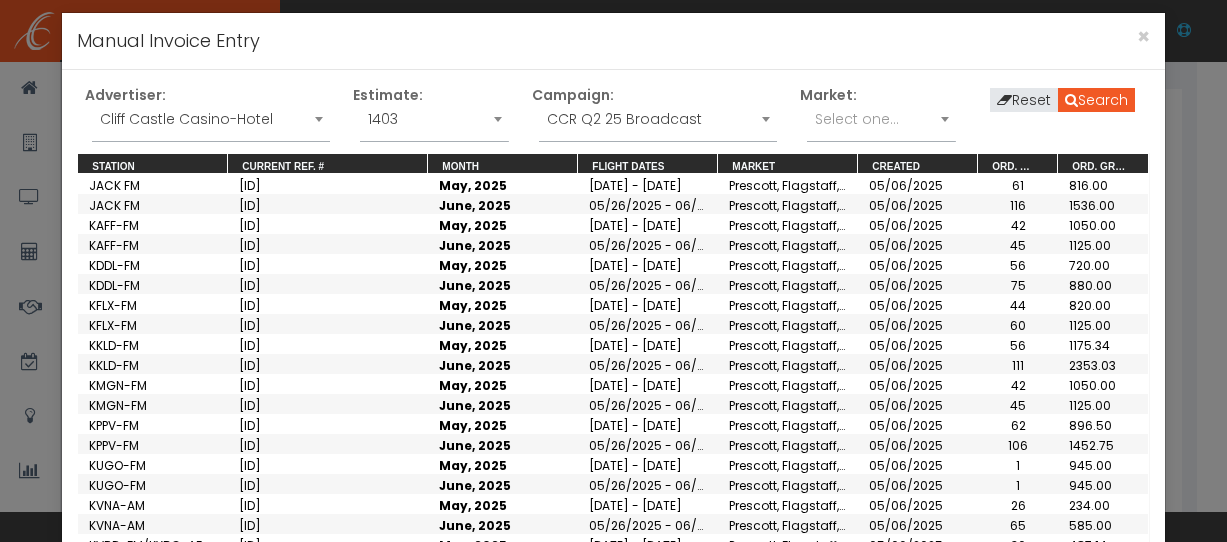 scroll, scrollTop: 0, scrollLeft: 0, axis: both 